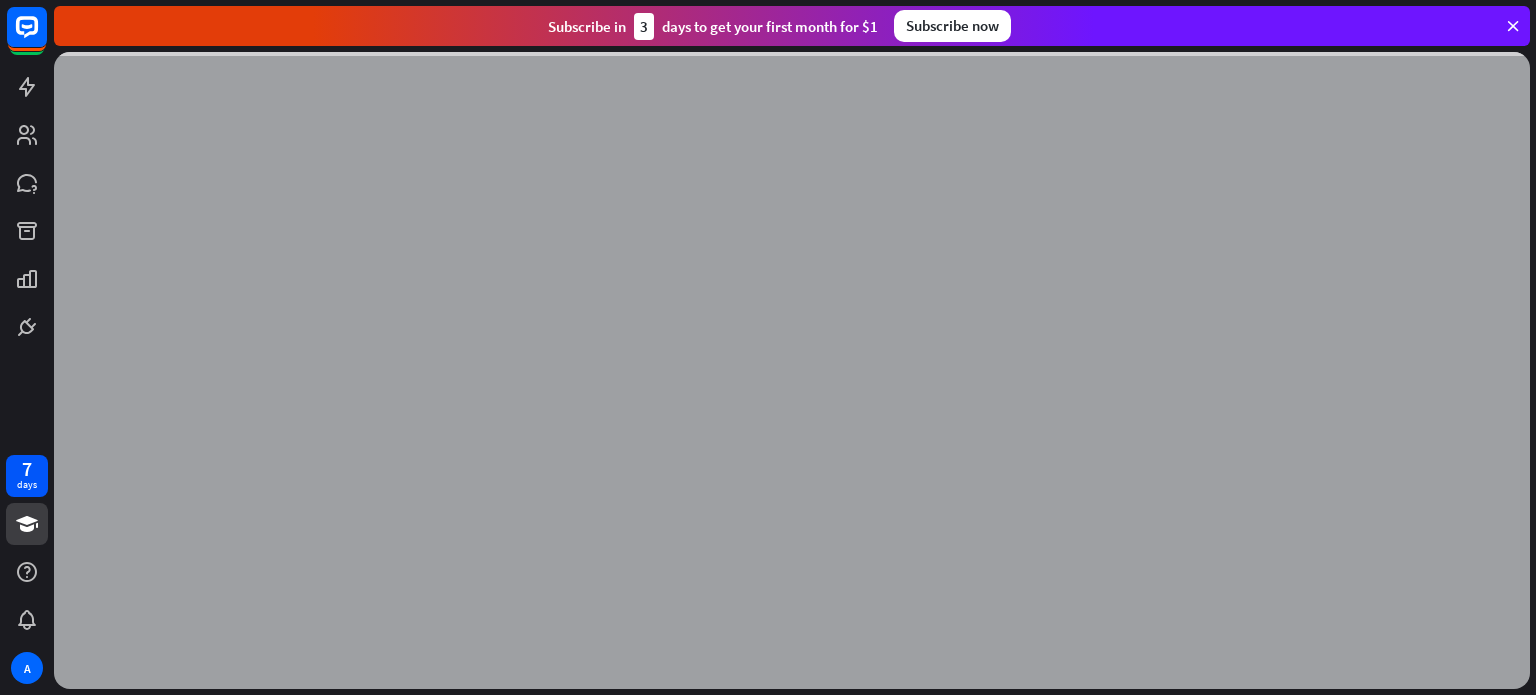 scroll, scrollTop: 0, scrollLeft: 0, axis: both 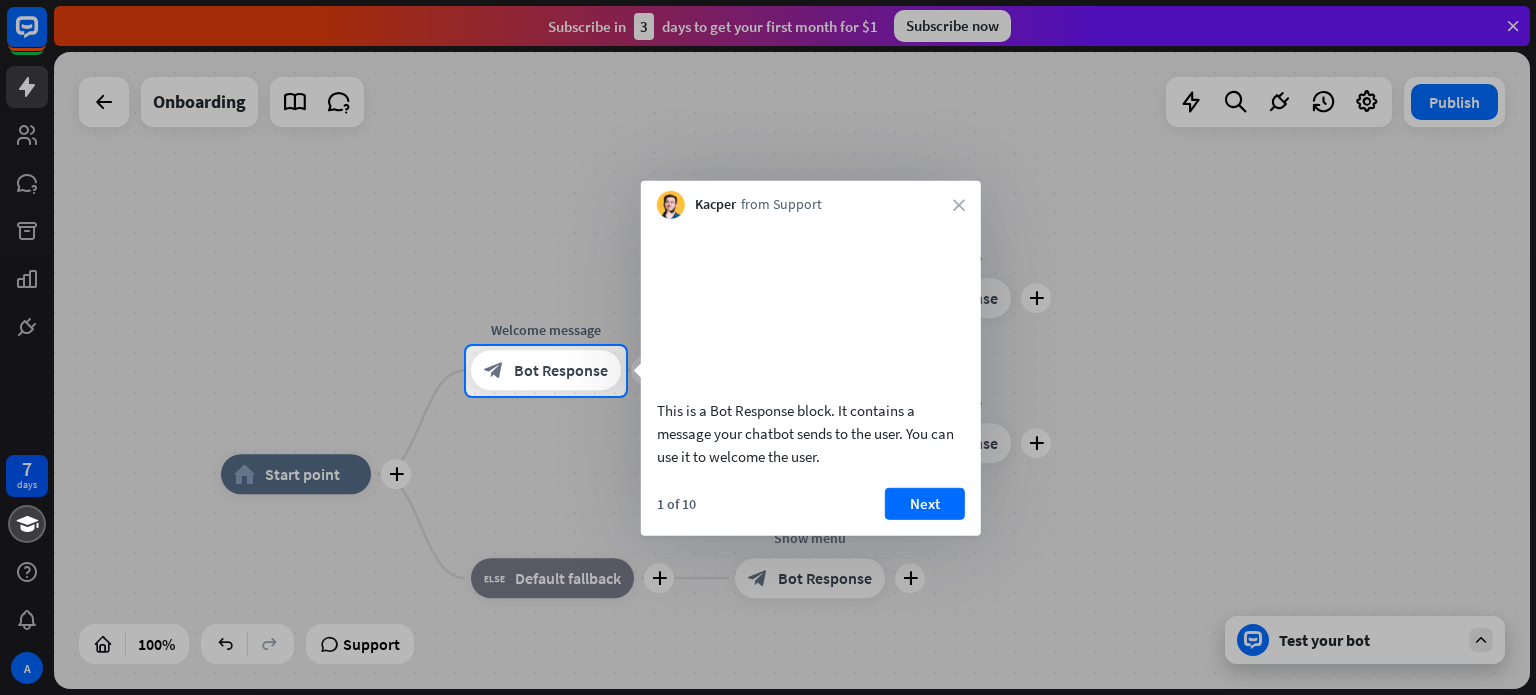 click on "This is a Bot Response block. It contains a message your chatbot sends to the user. You can use it to welcome the user." at bounding box center [811, 348] 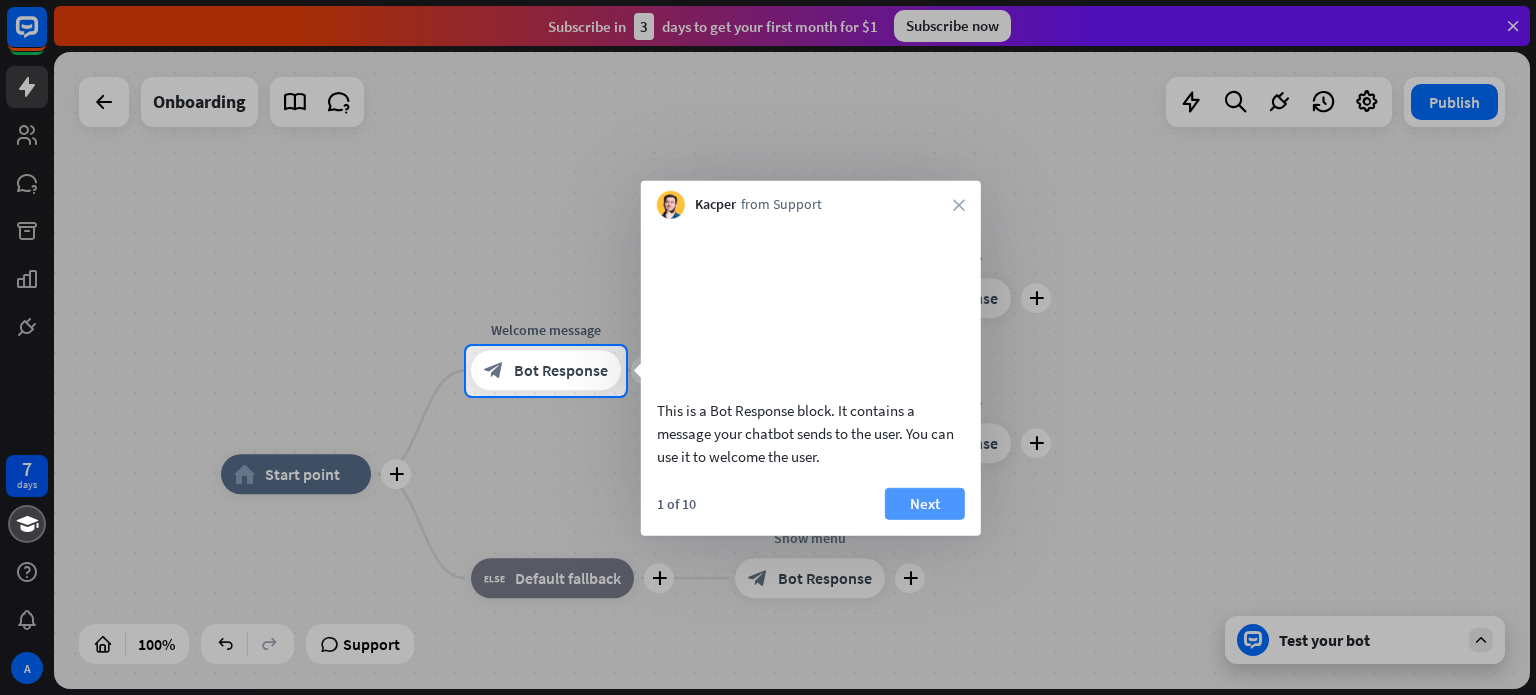 click on "Next" at bounding box center [925, 503] 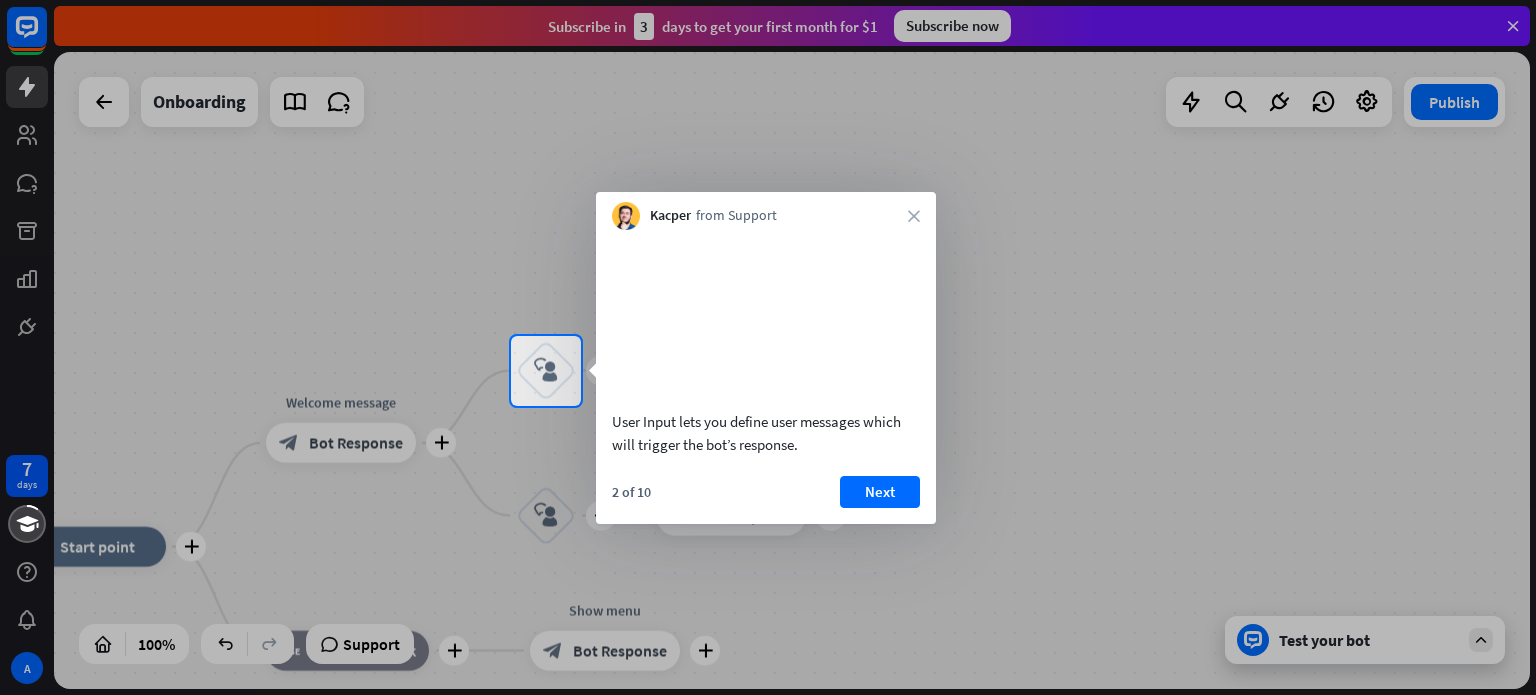 click on "2 of 10
Next" at bounding box center [766, 500] 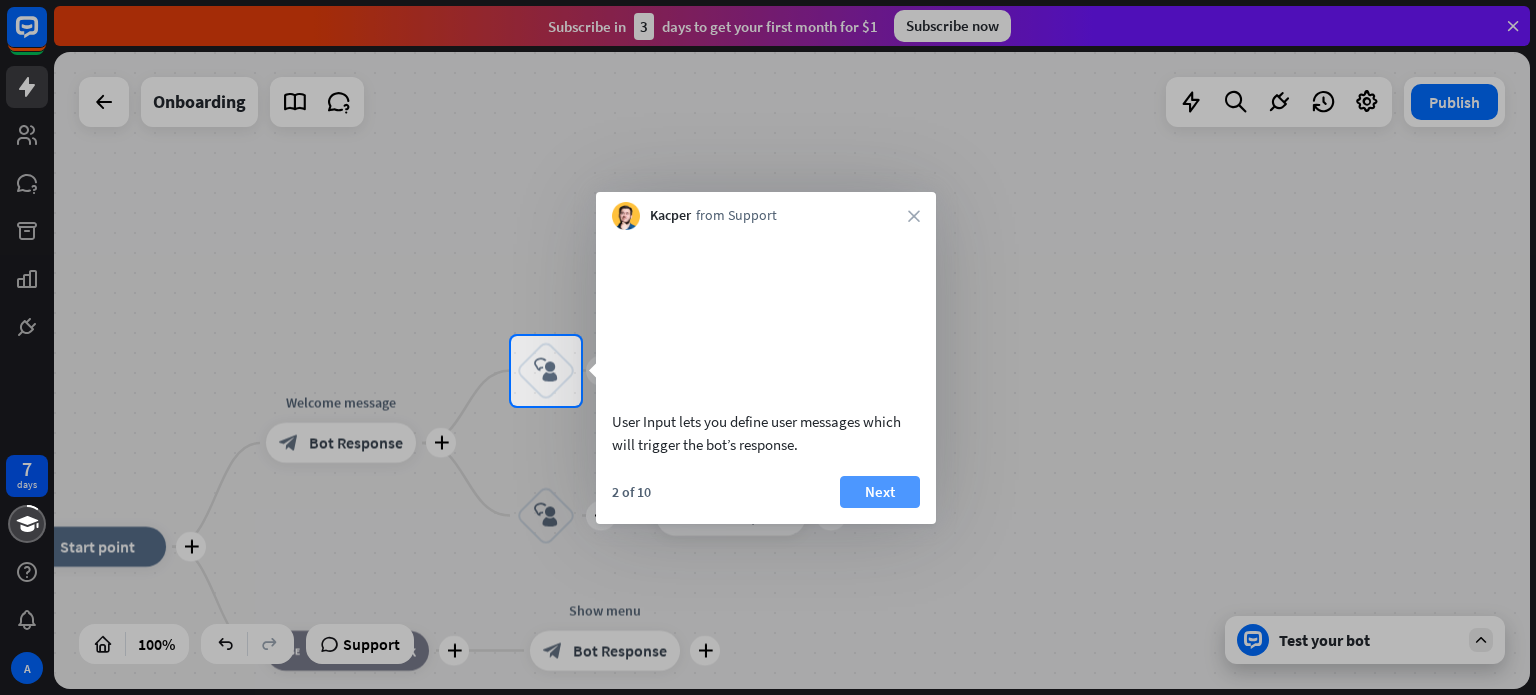 click on "Next" at bounding box center [880, 492] 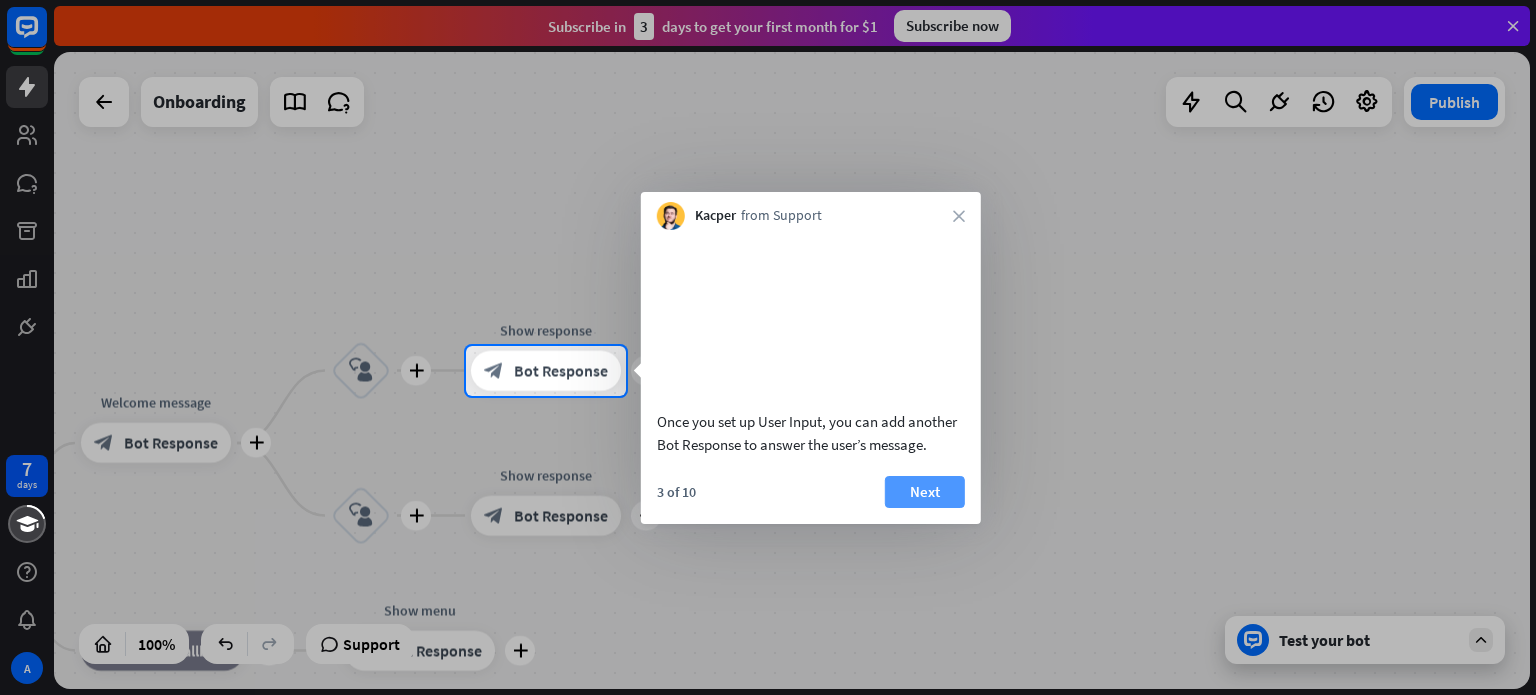 click on "Next" at bounding box center [925, 492] 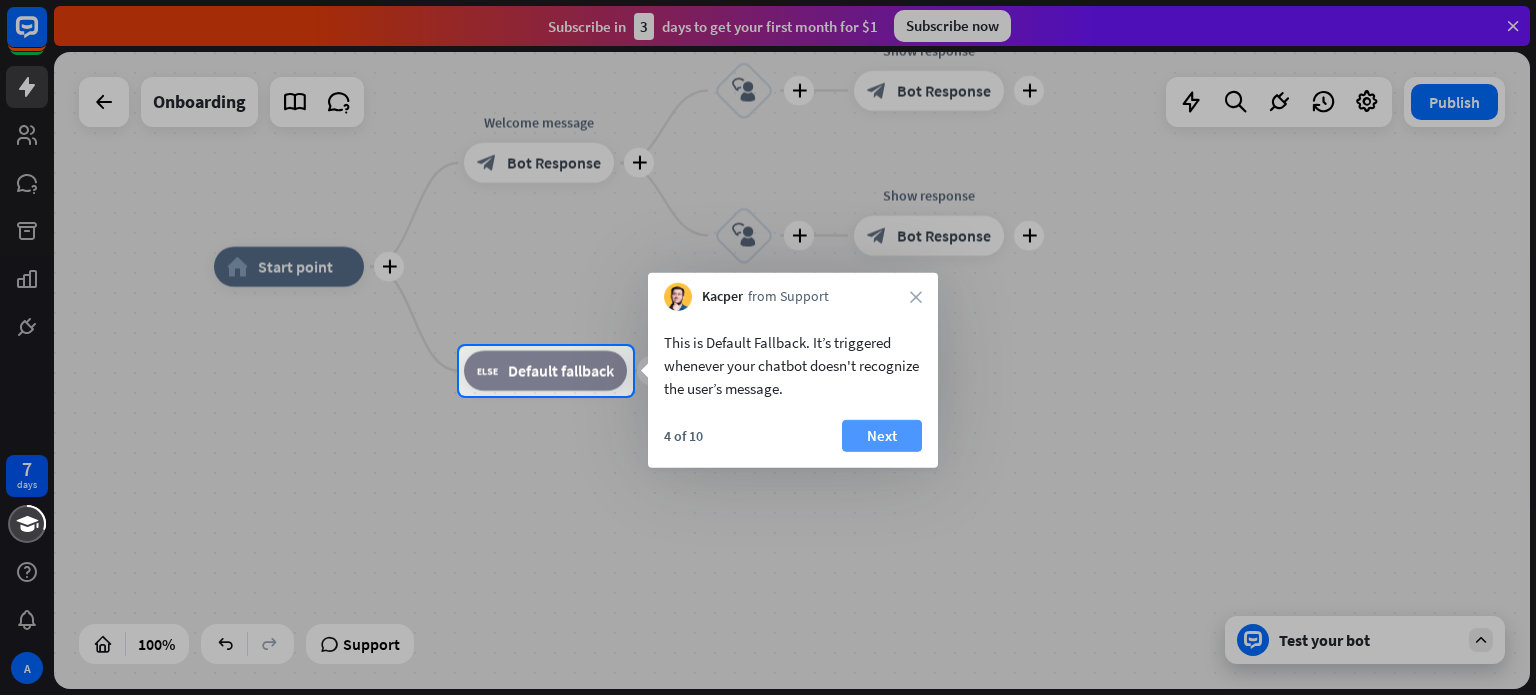 click on "Next" at bounding box center [882, 436] 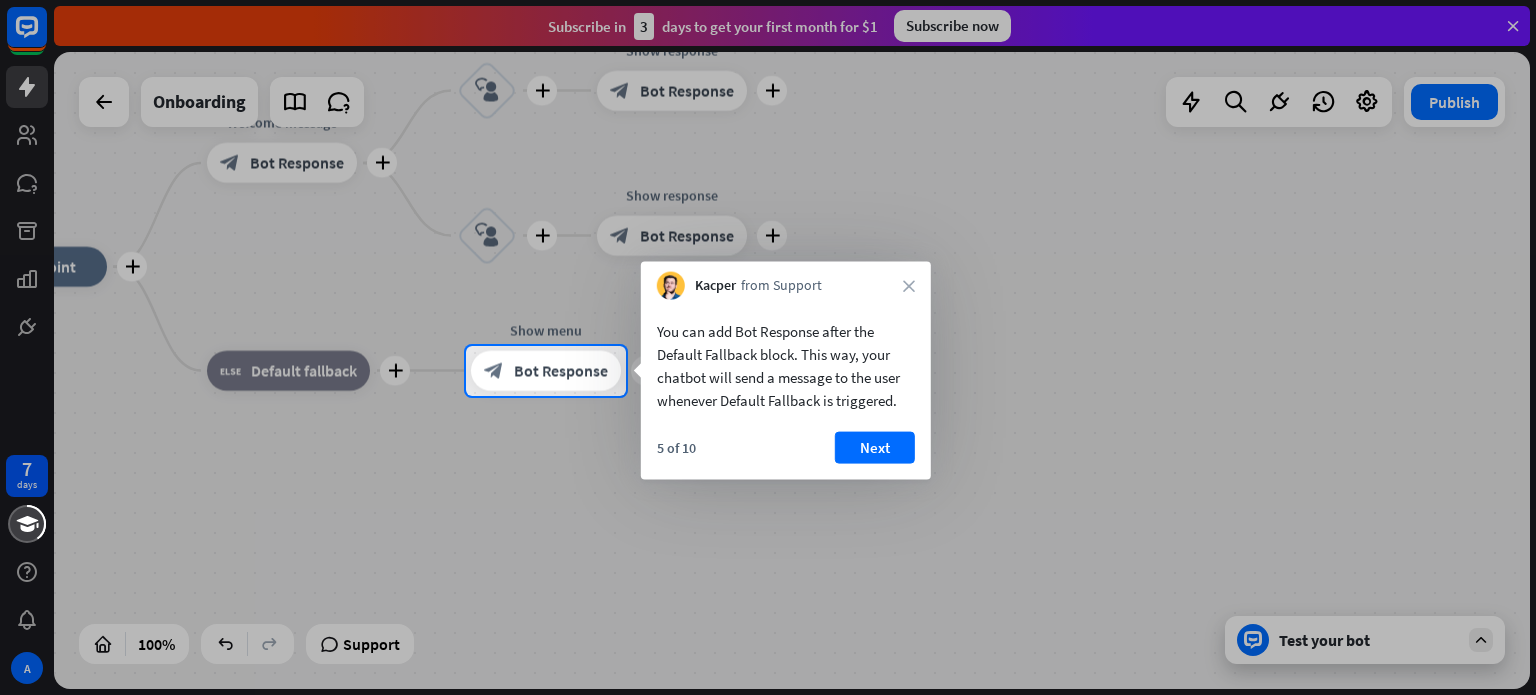 click on "Next" at bounding box center (875, 448) 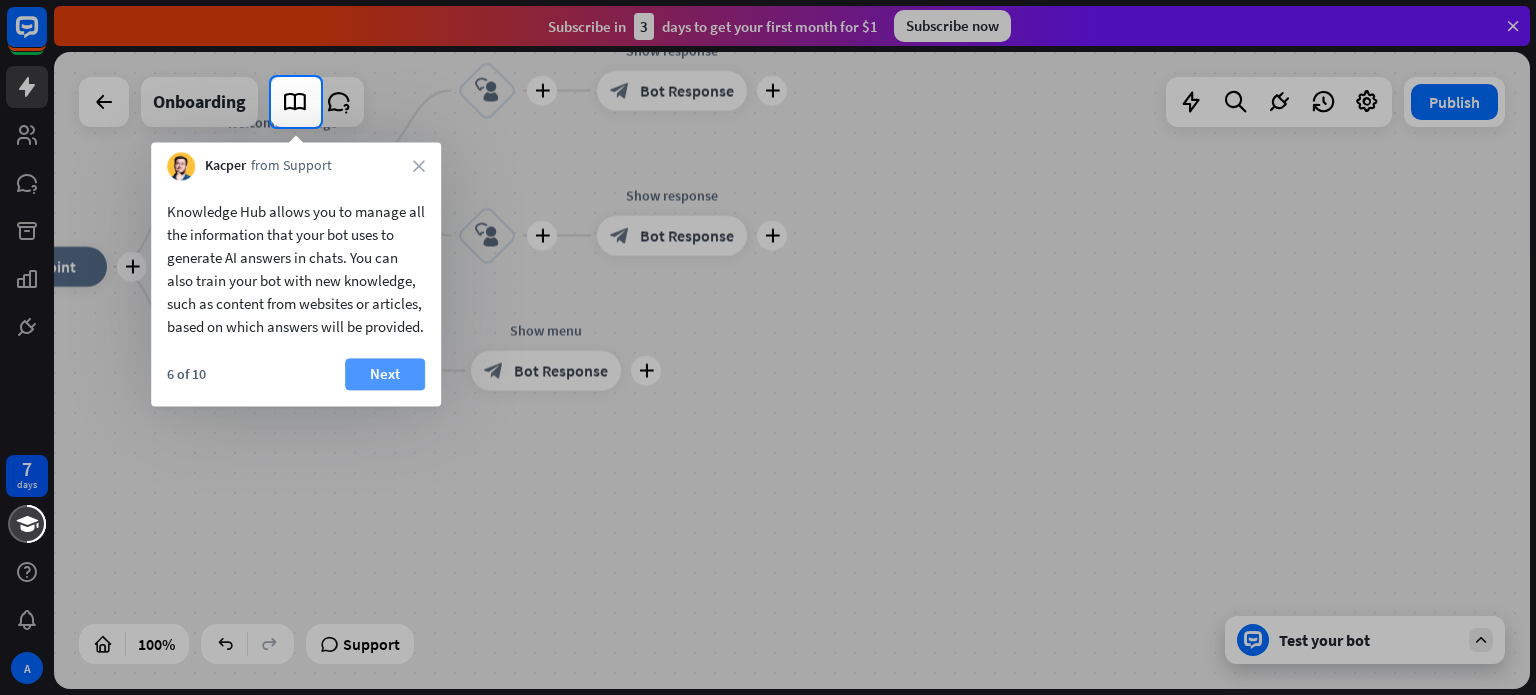 click on "Next" at bounding box center [385, 374] 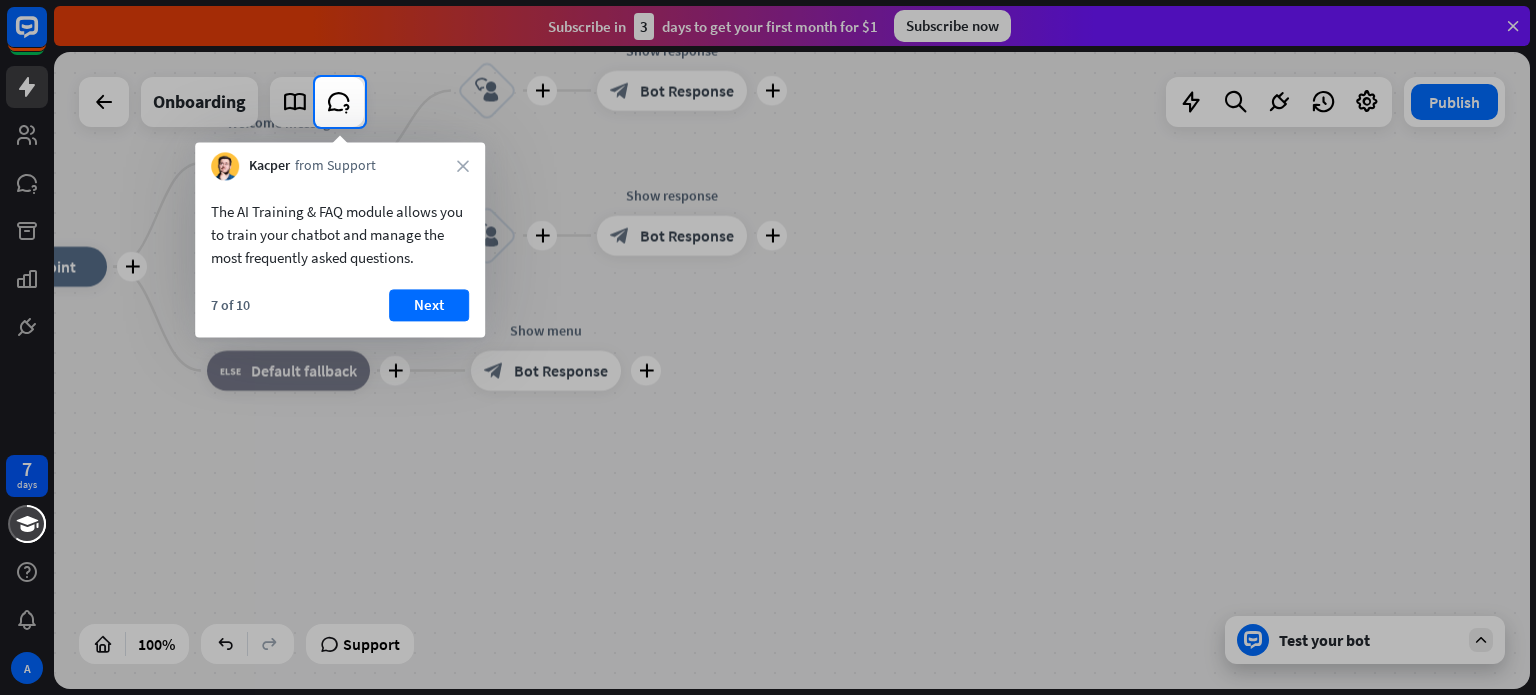 click at bounding box center [768, 411] 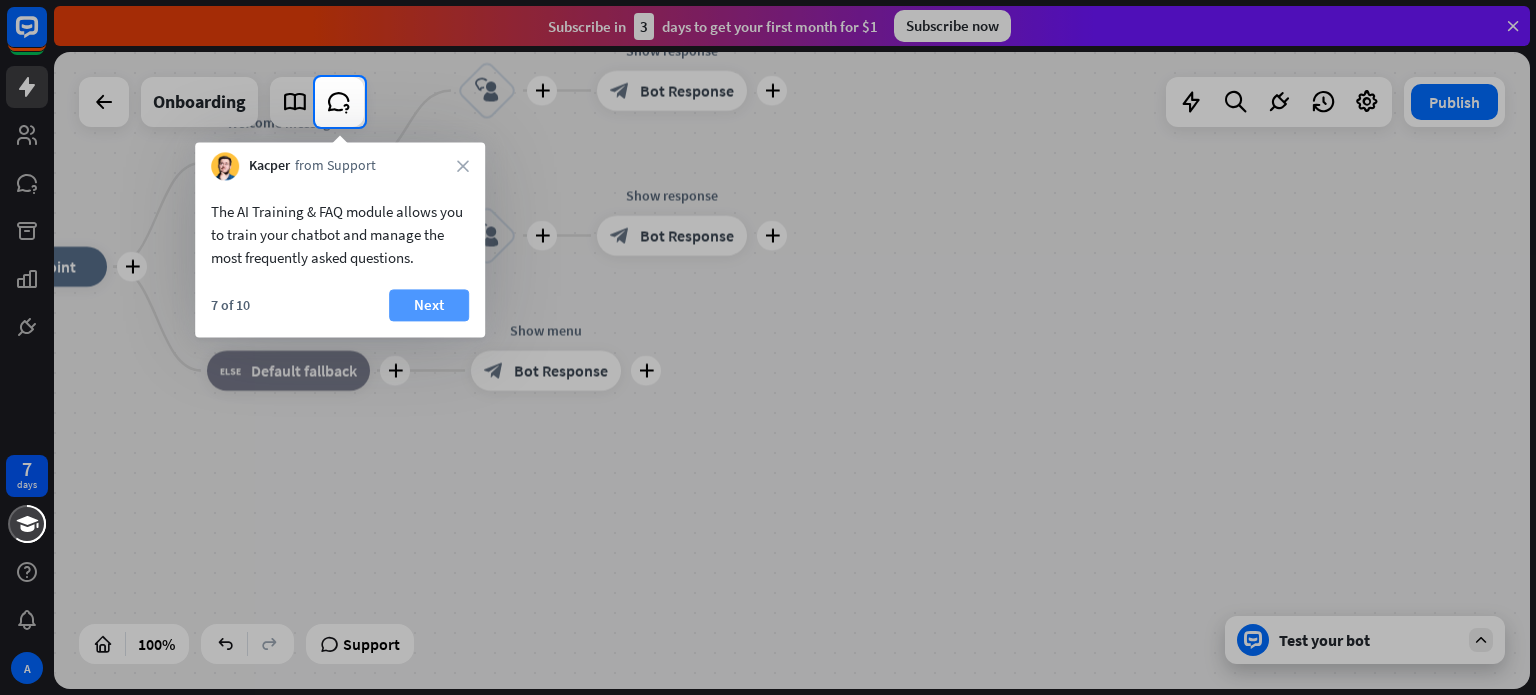 click on "Next" at bounding box center [429, 305] 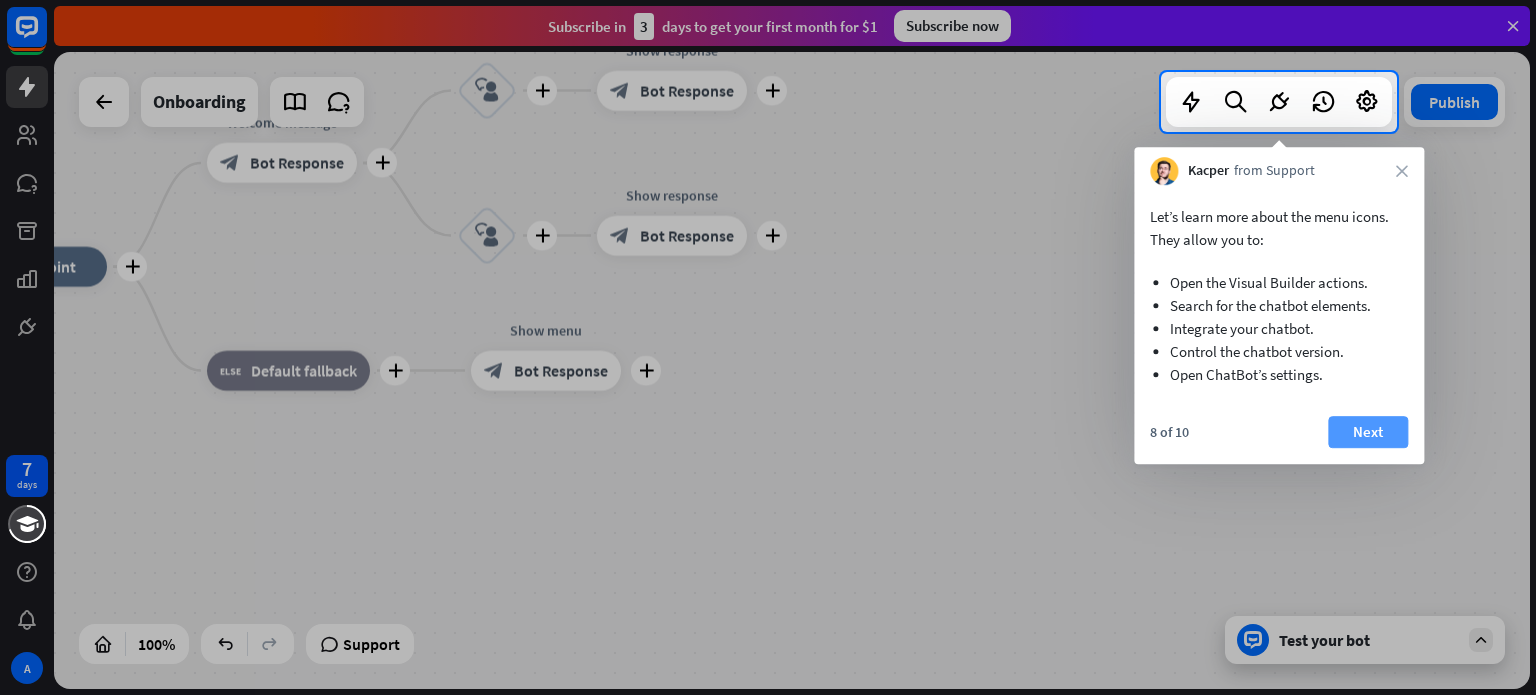 click on "Next" at bounding box center (1368, 432) 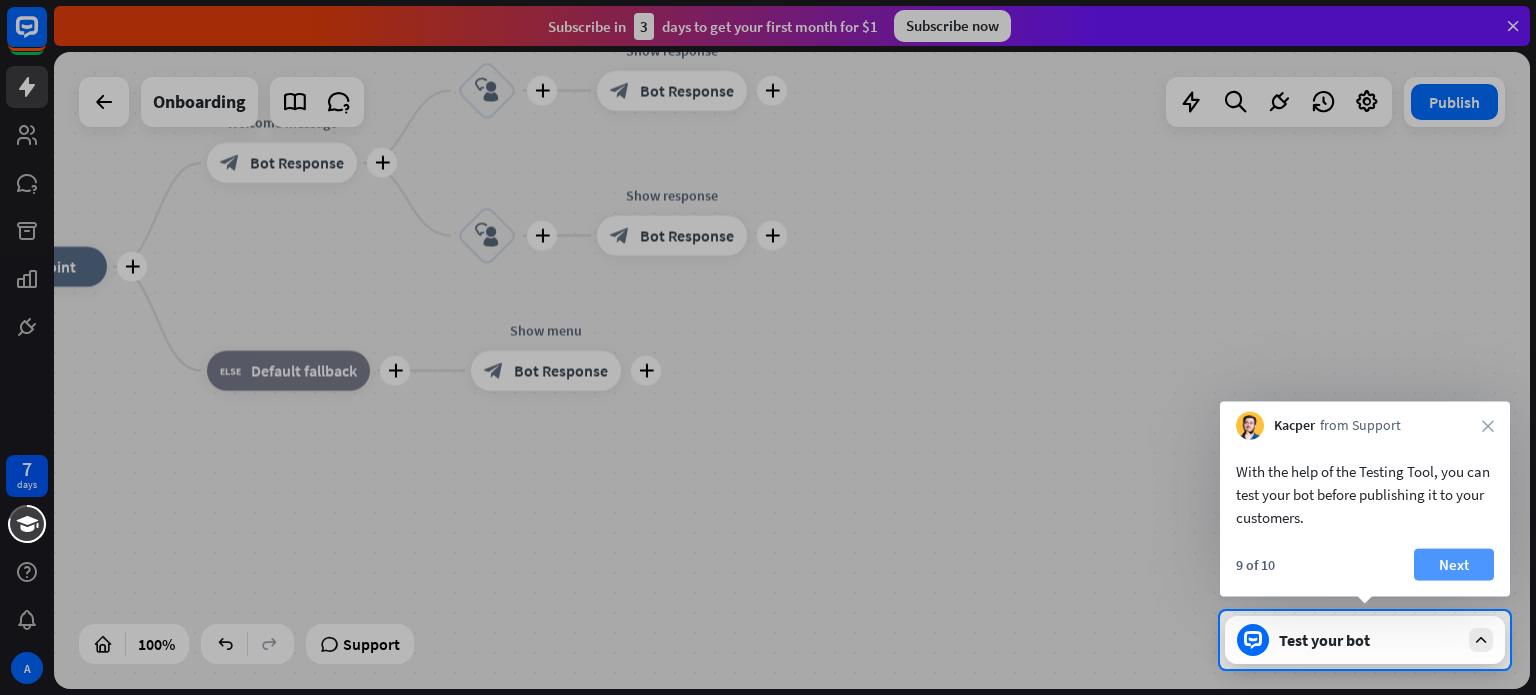 click on "Next" at bounding box center (1454, 565) 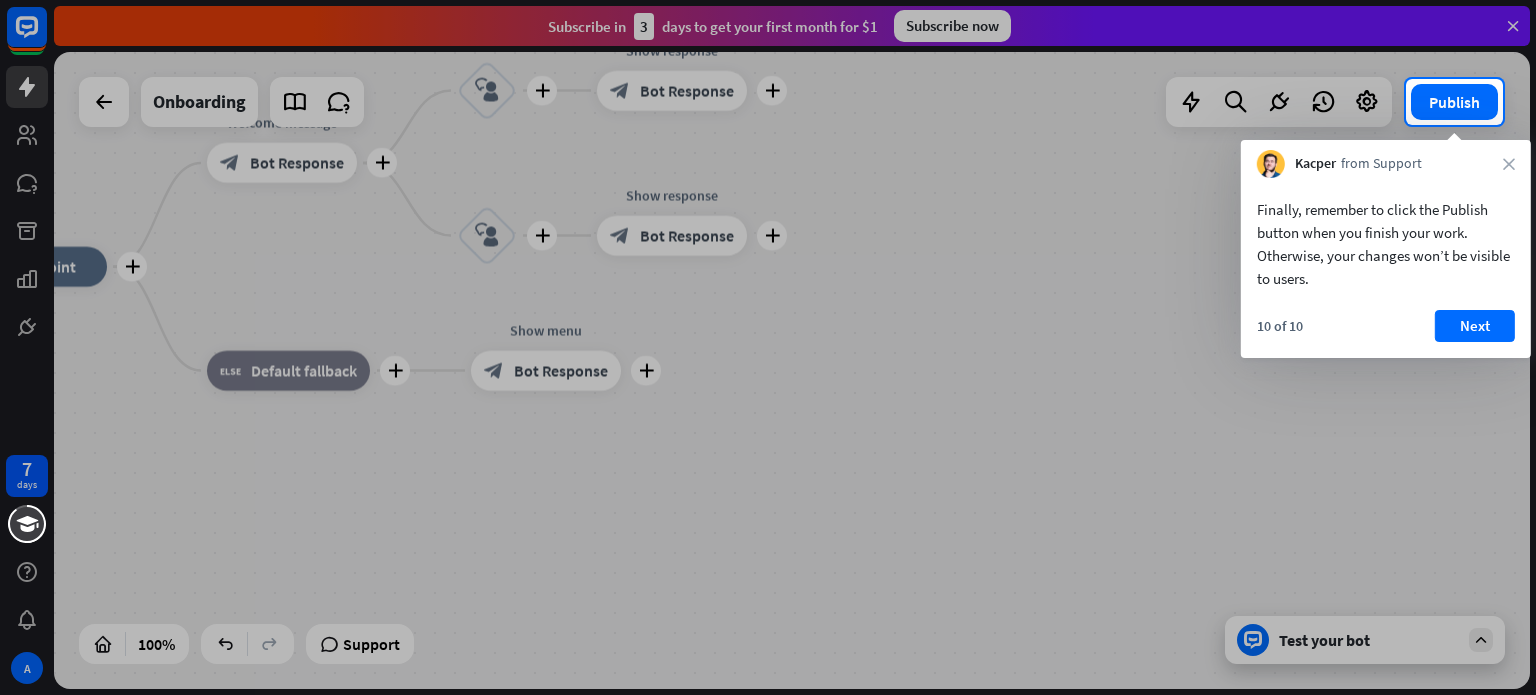 click at bounding box center (768, 410) 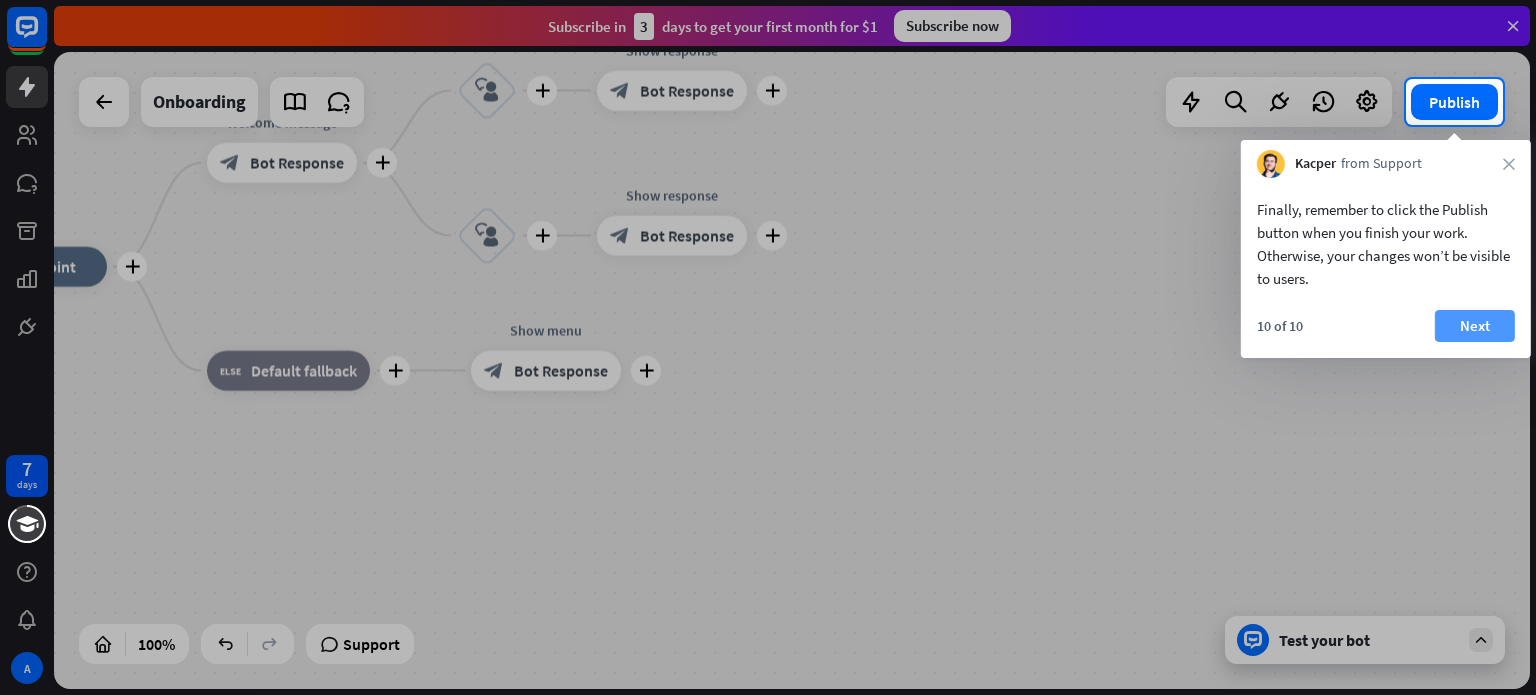 click on "Next" at bounding box center [1475, 326] 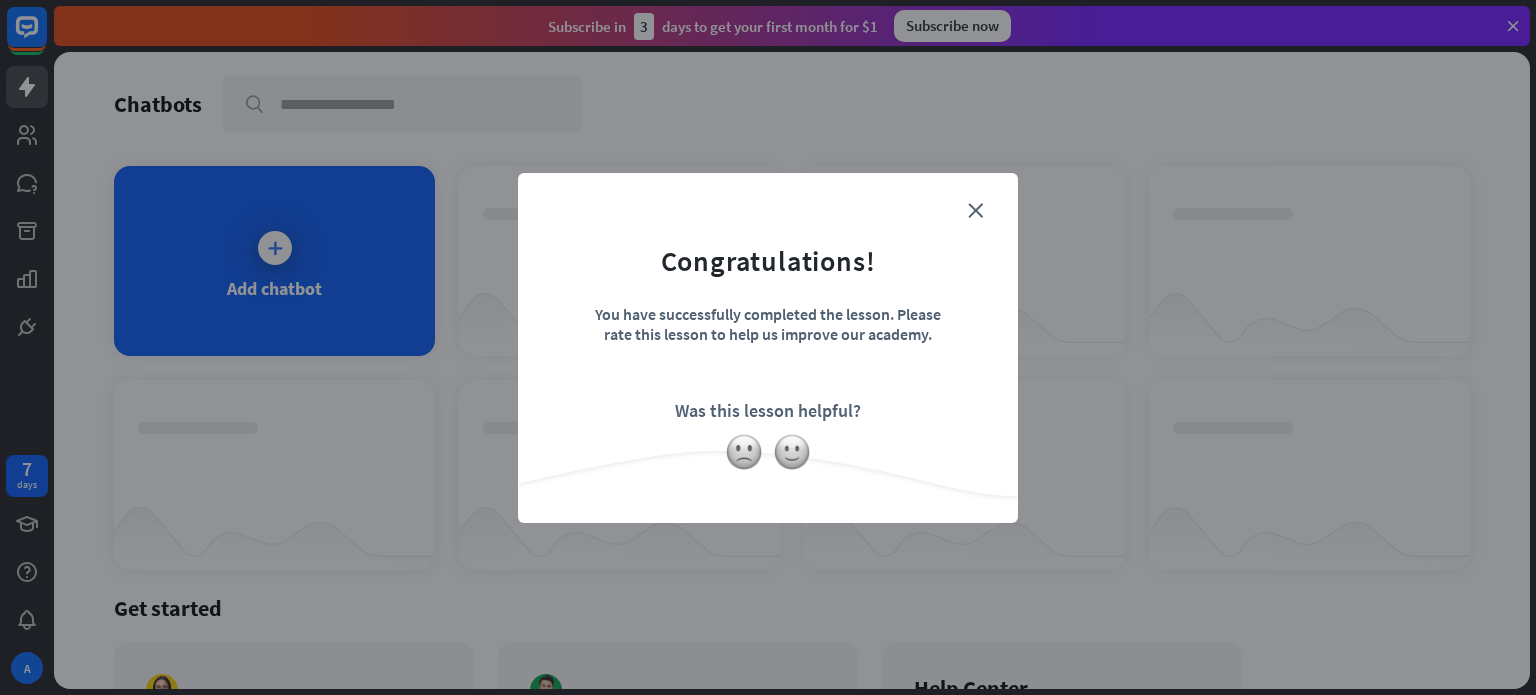 click on "Congratulations!
You have successfully completed the lesson.
Please rate this lesson to help us improve our
academy.
Was this lesson helpful?" at bounding box center [768, 317] 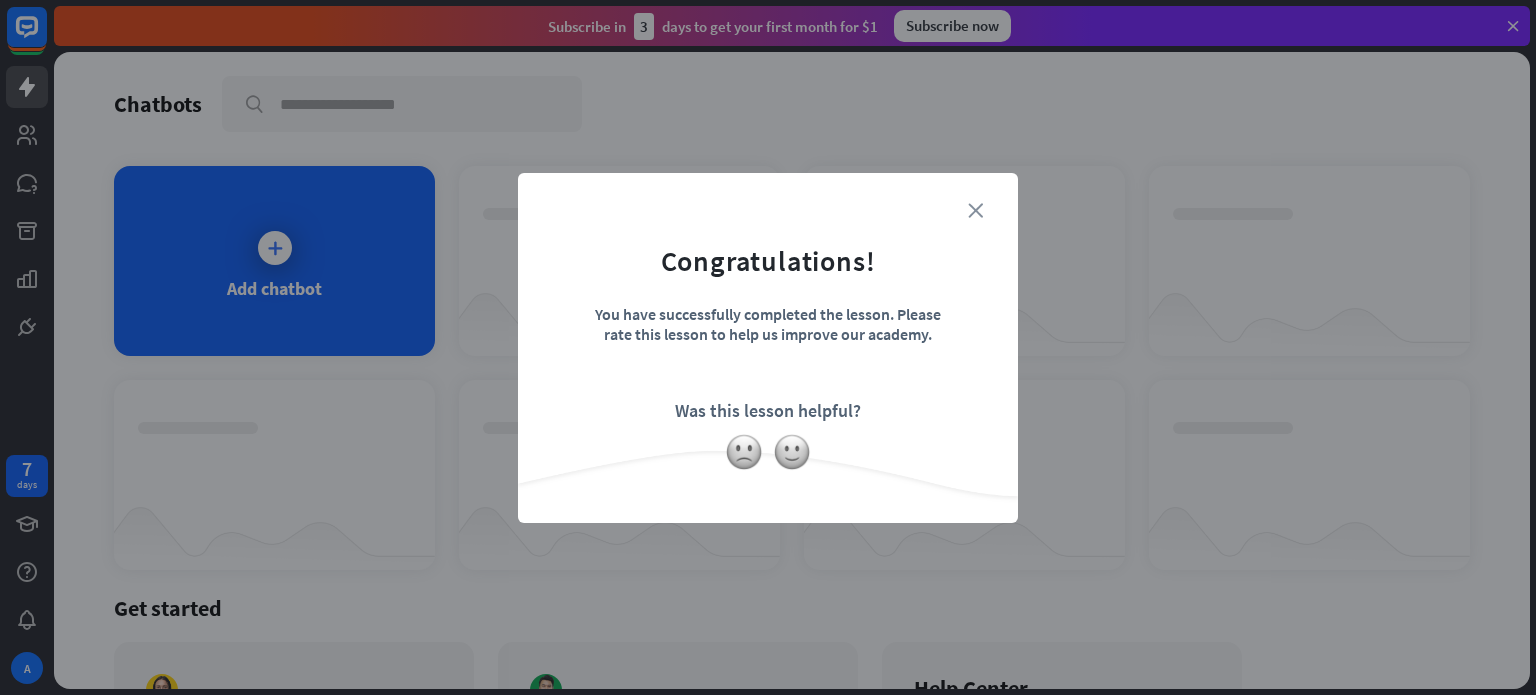 click on "close" at bounding box center (975, 210) 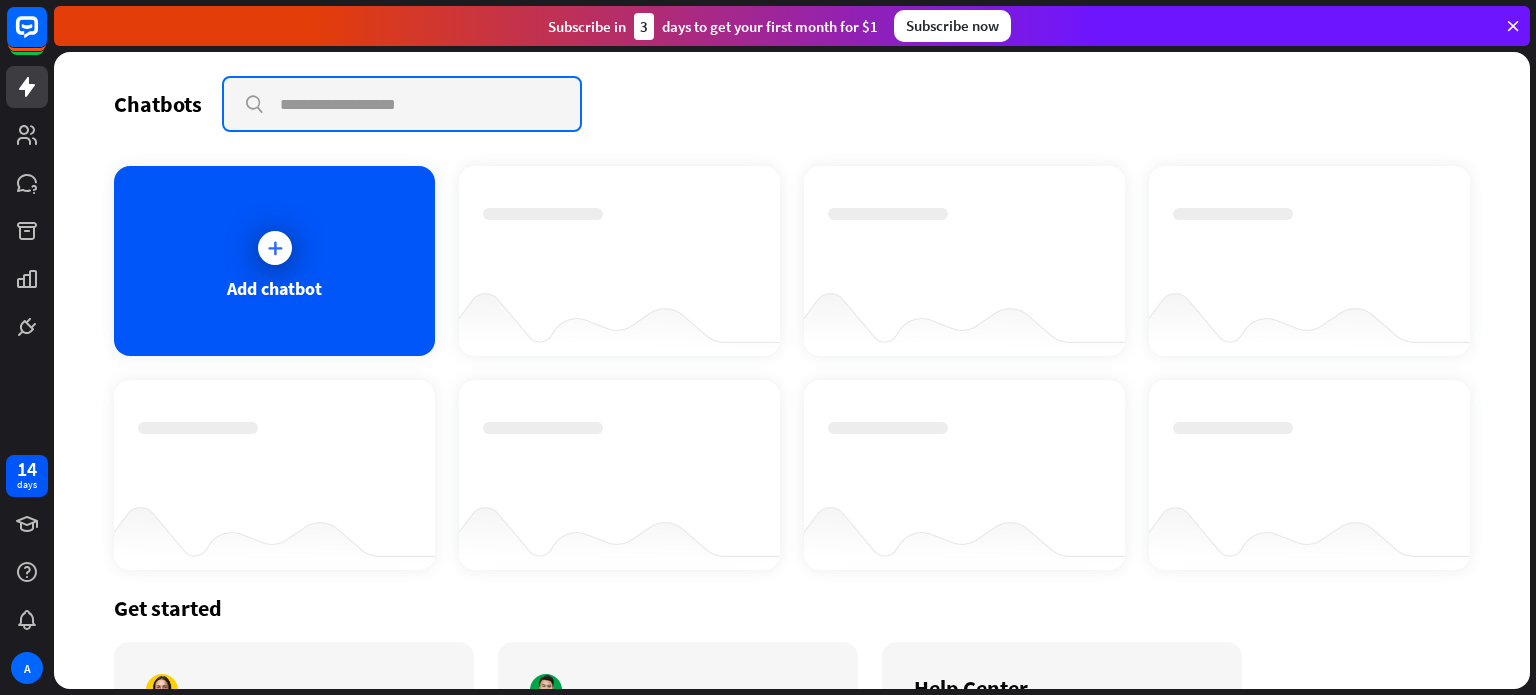 click at bounding box center [402, 104] 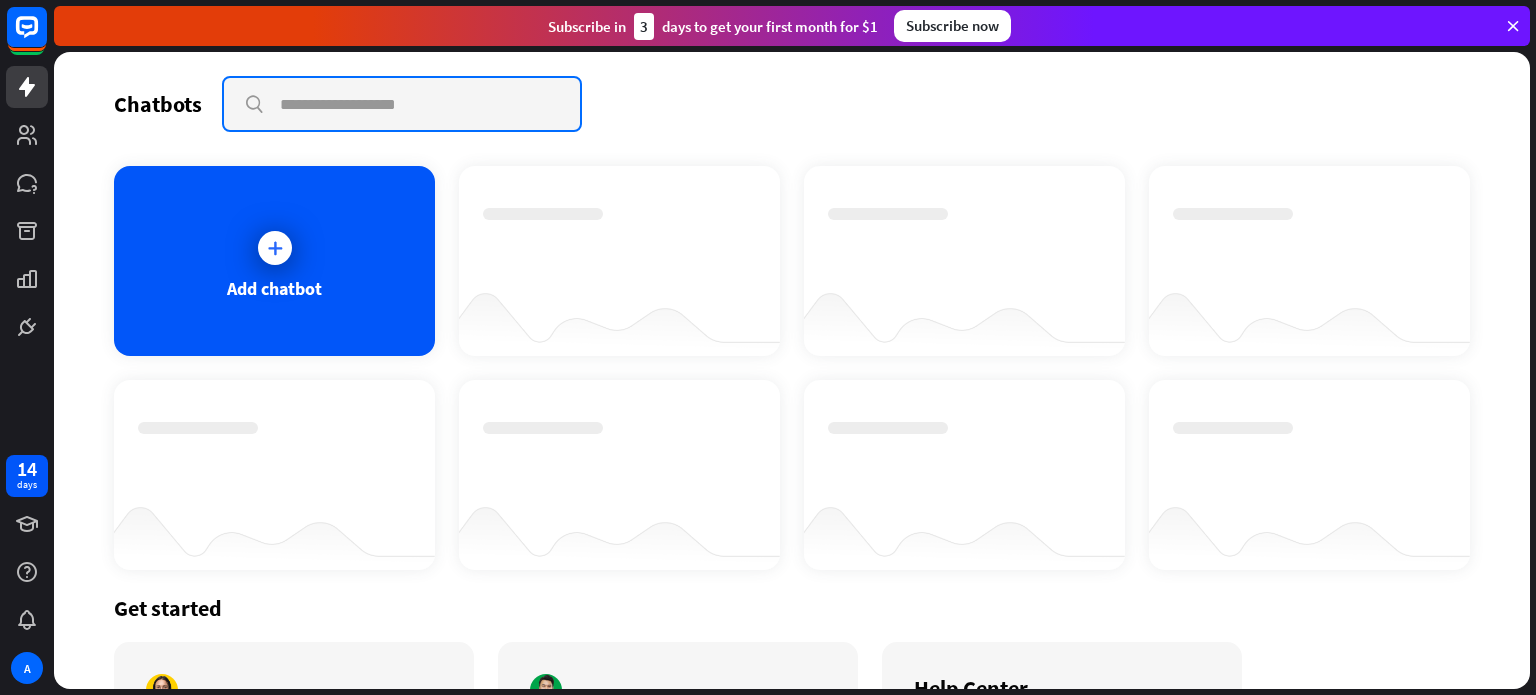 click at bounding box center [402, 104] 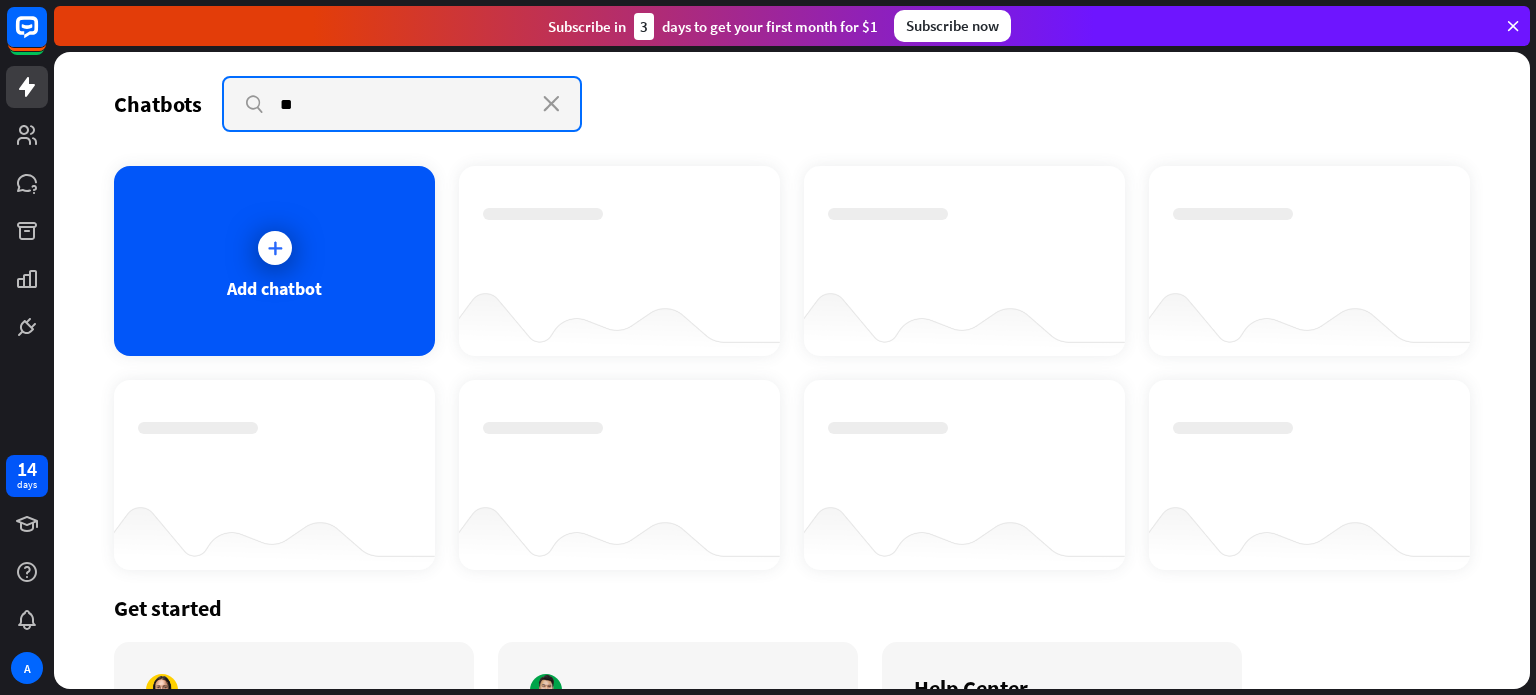 type on "*" 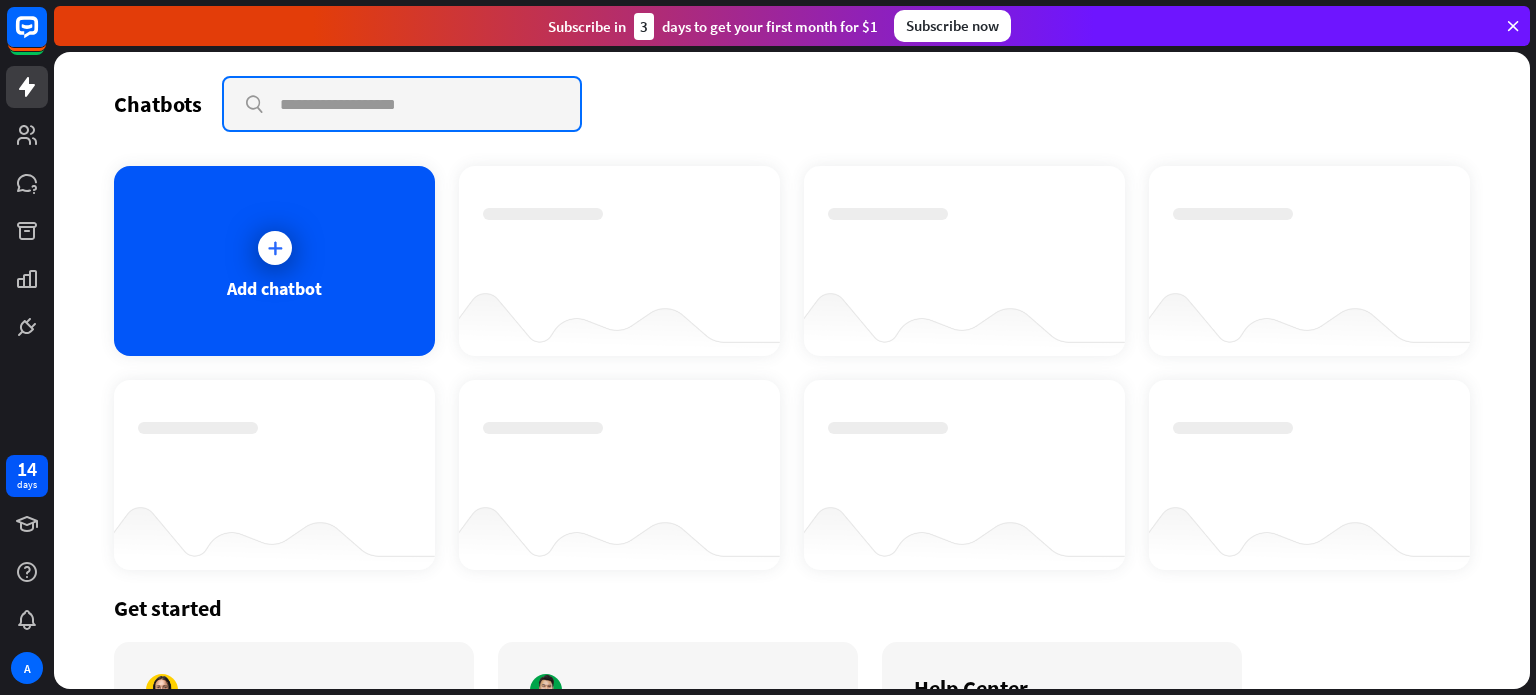 drag, startPoint x: 289, startPoint y: 103, endPoint x: 279, endPoint y: 98, distance: 11.18034 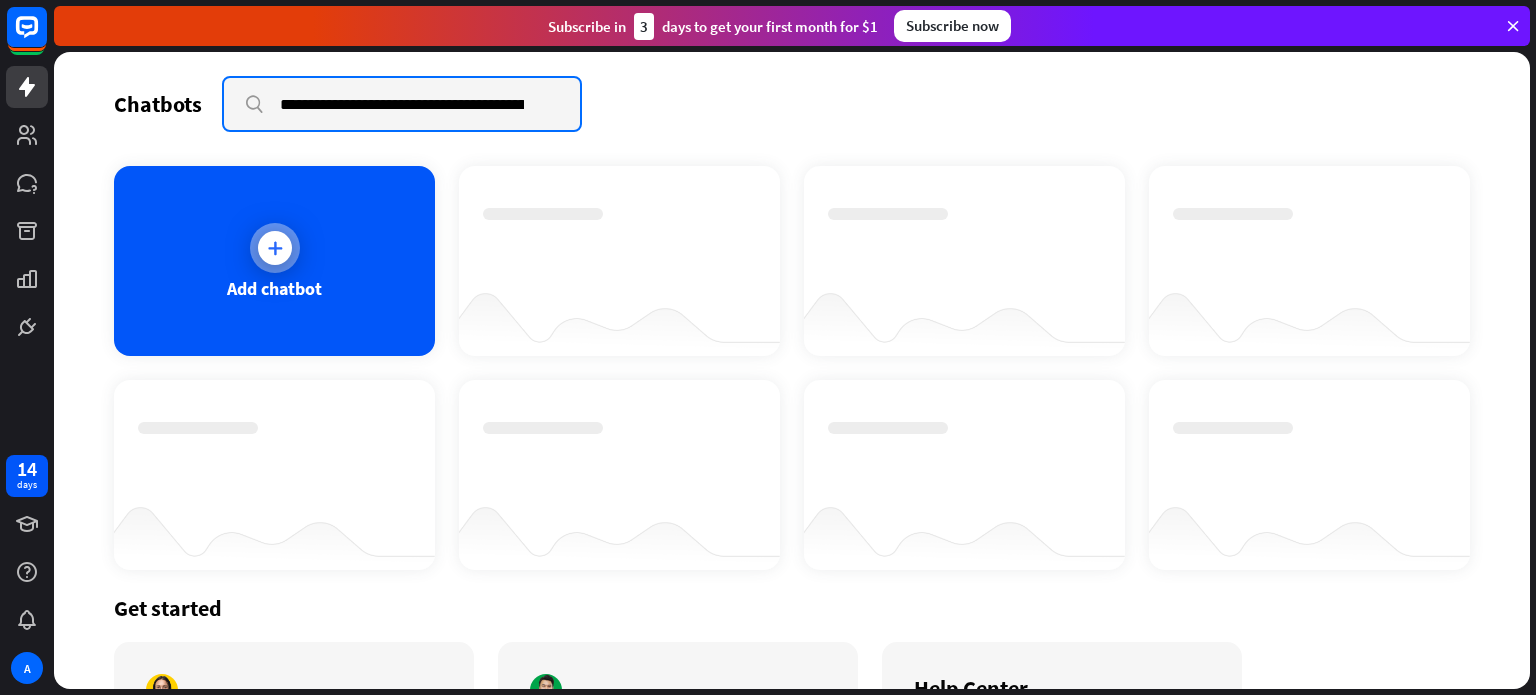 scroll, scrollTop: 0, scrollLeft: 1472, axis: horizontal 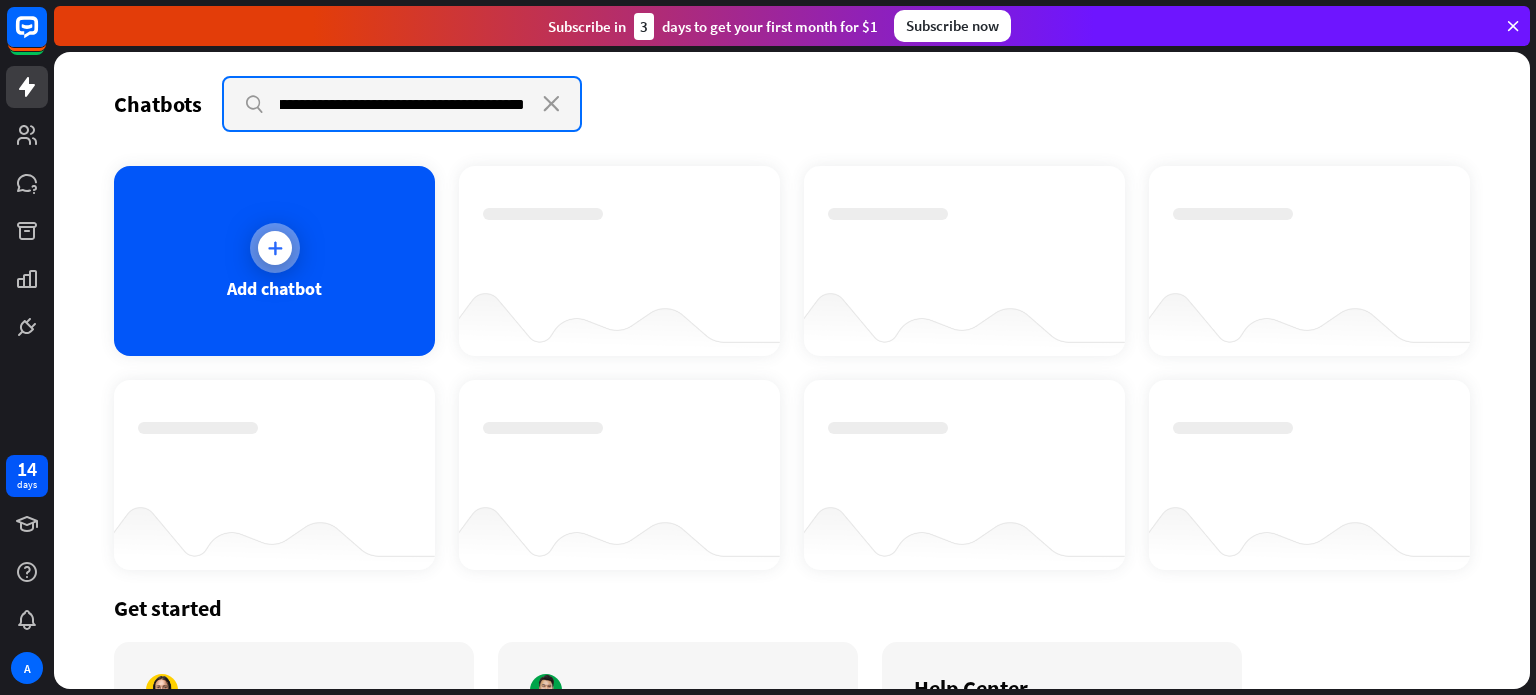 type on "**********" 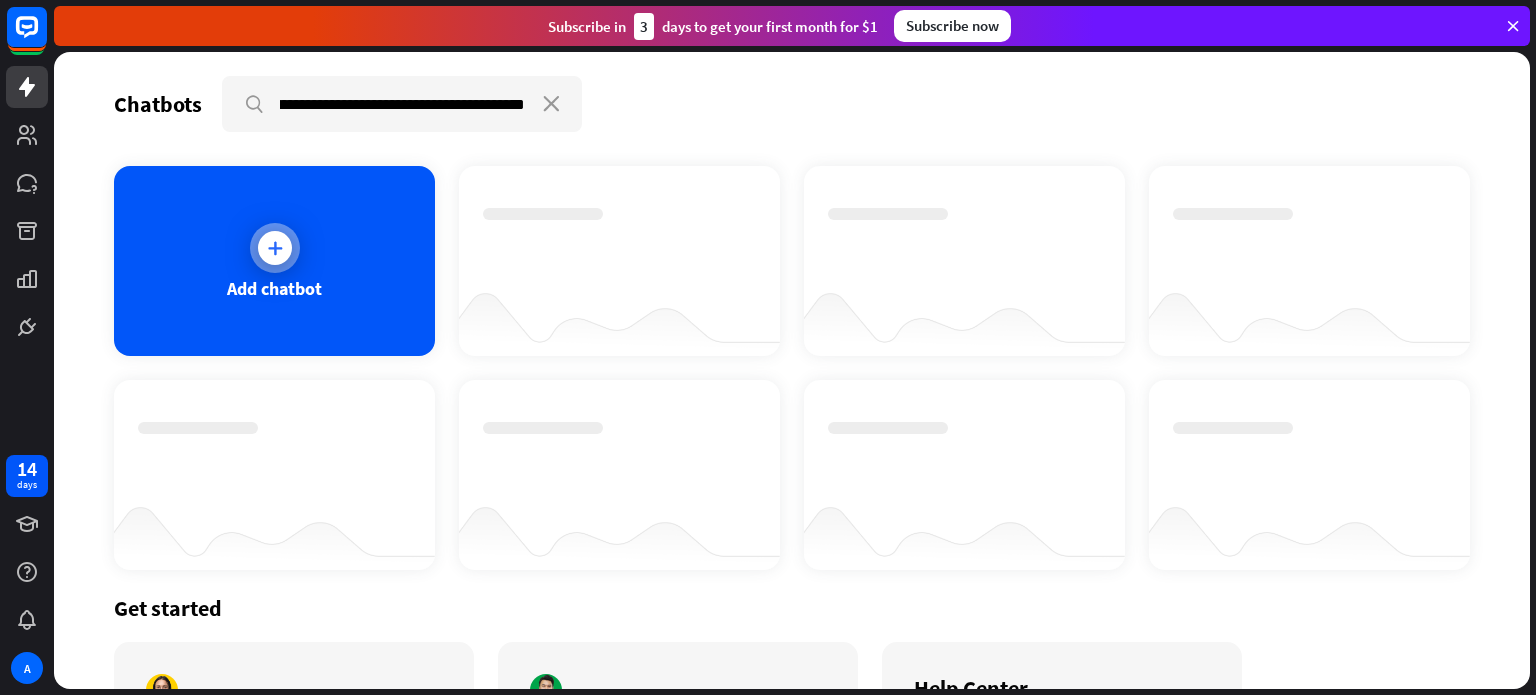 scroll, scrollTop: 0, scrollLeft: 0, axis: both 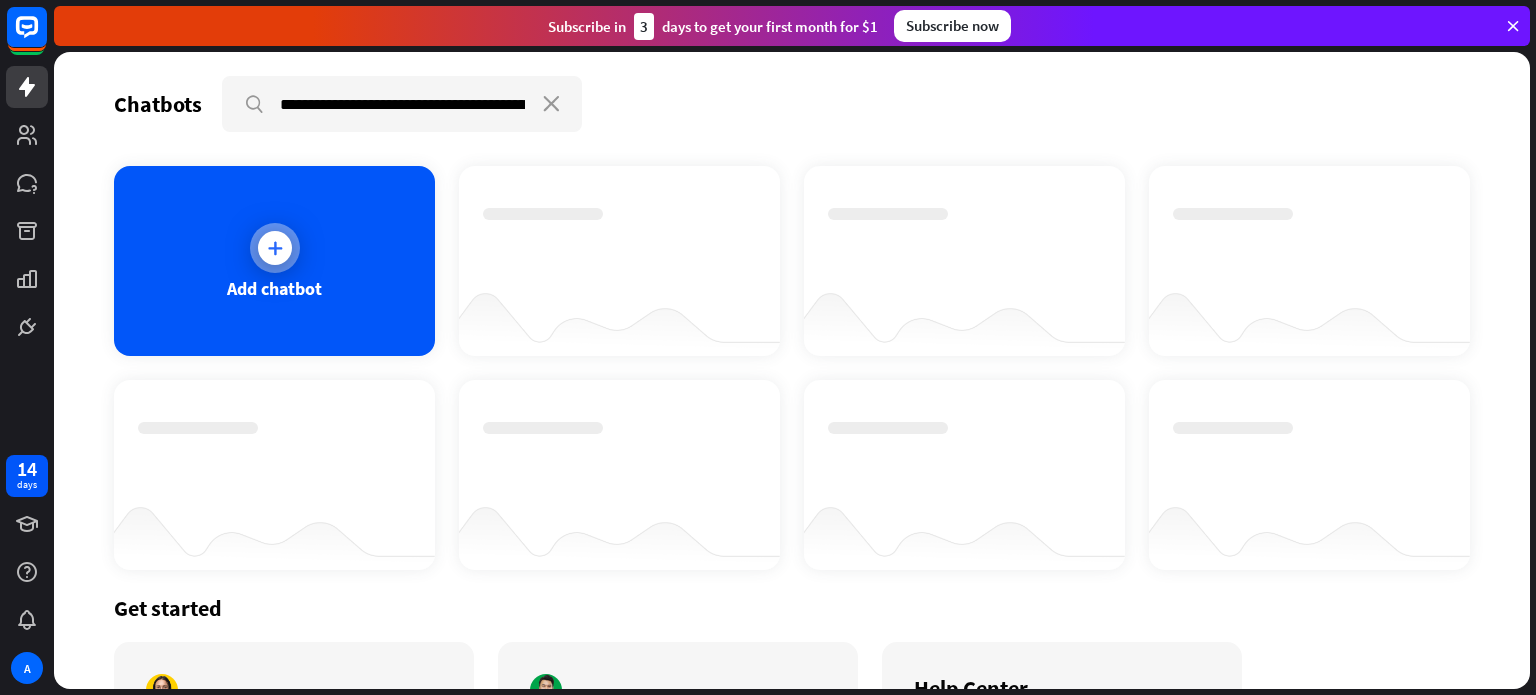 click at bounding box center (275, 248) 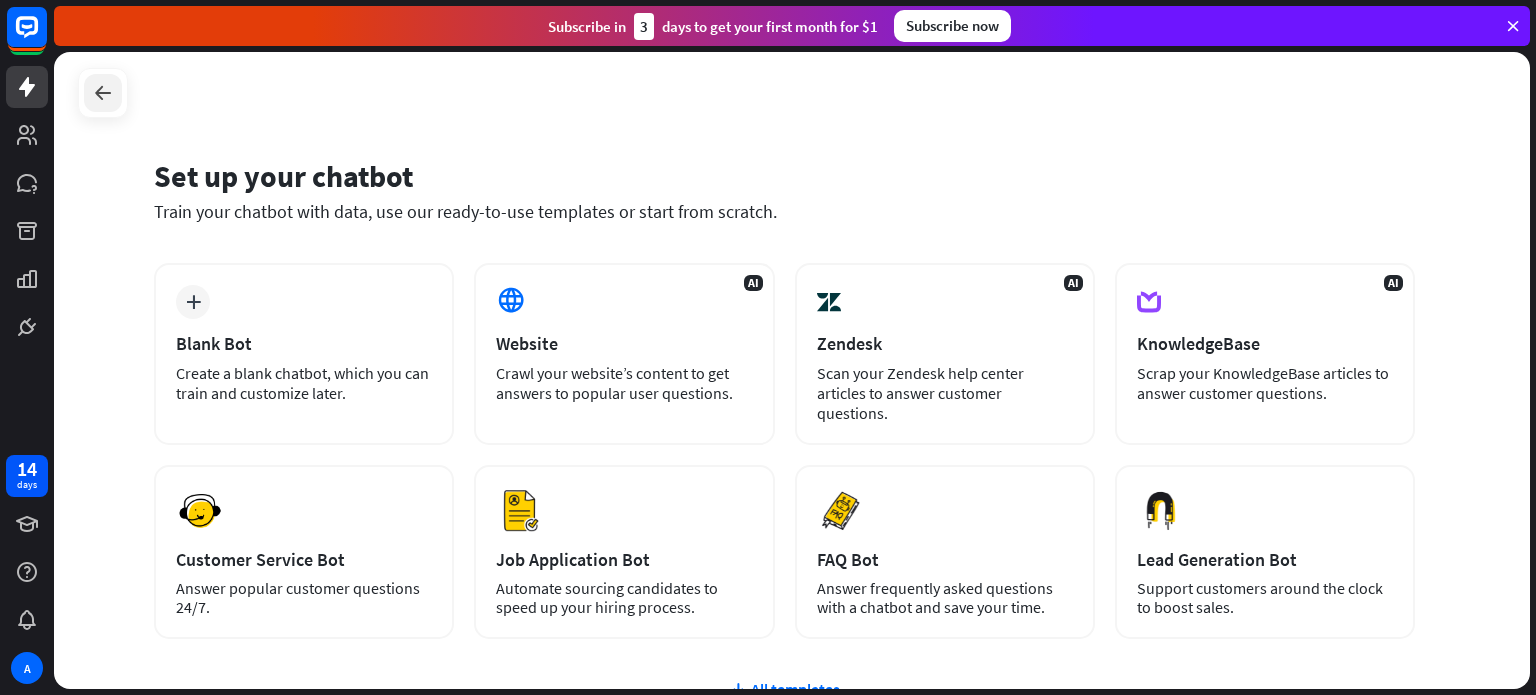 click at bounding box center [103, 93] 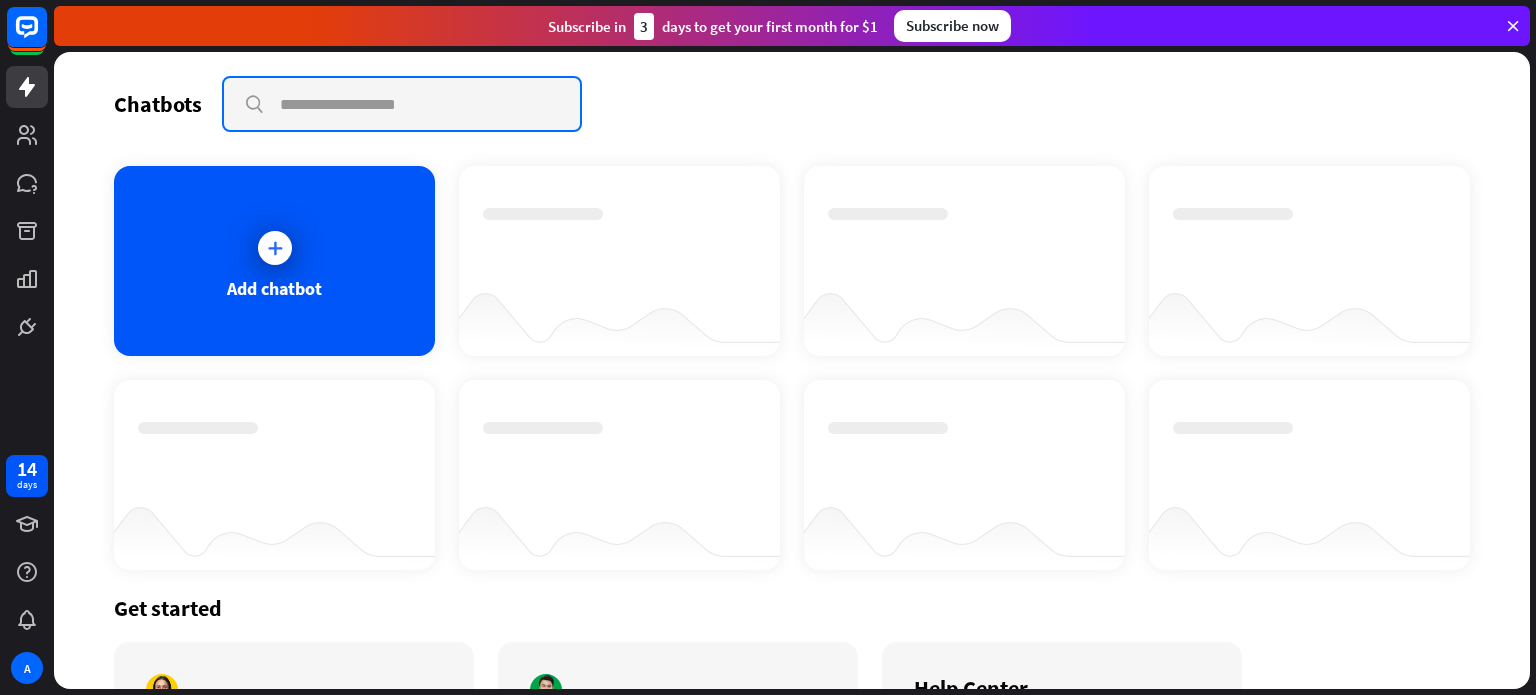 click at bounding box center [402, 104] 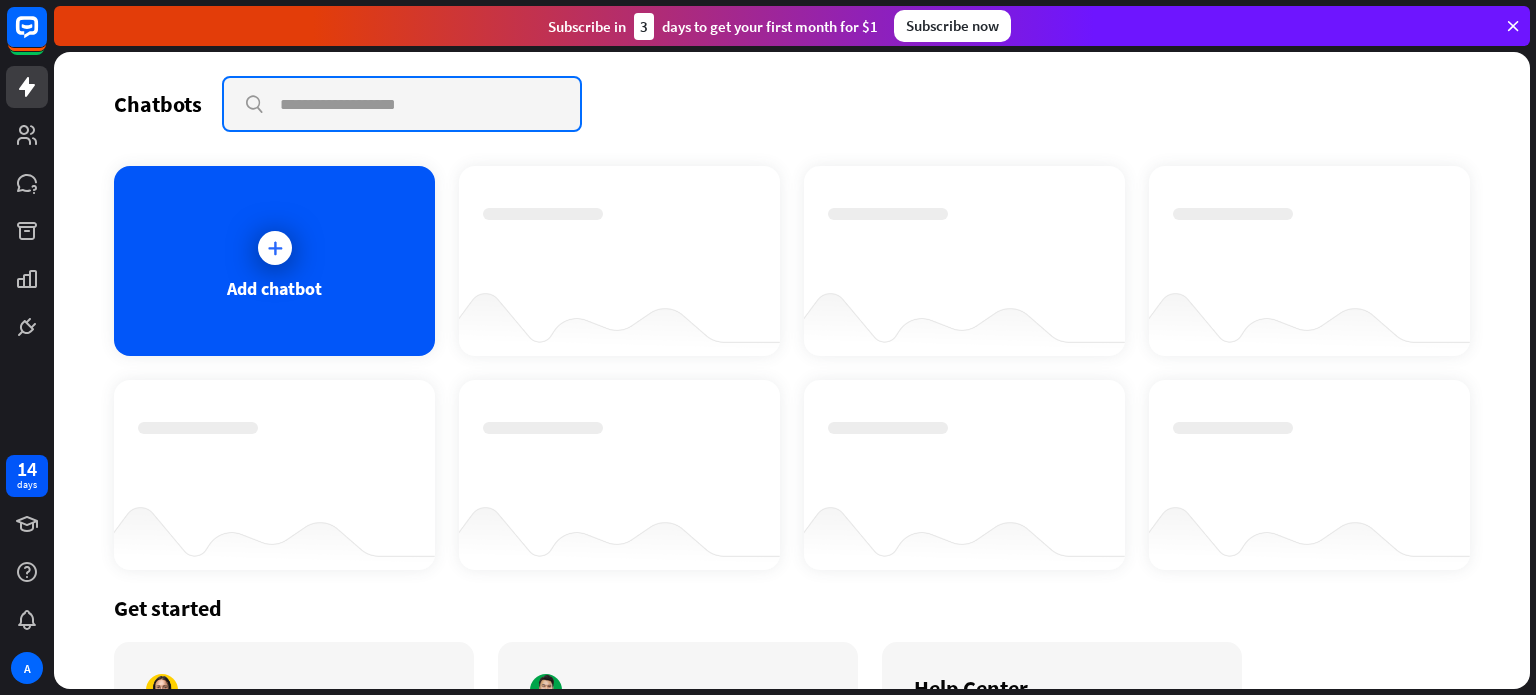 paste on "**********" 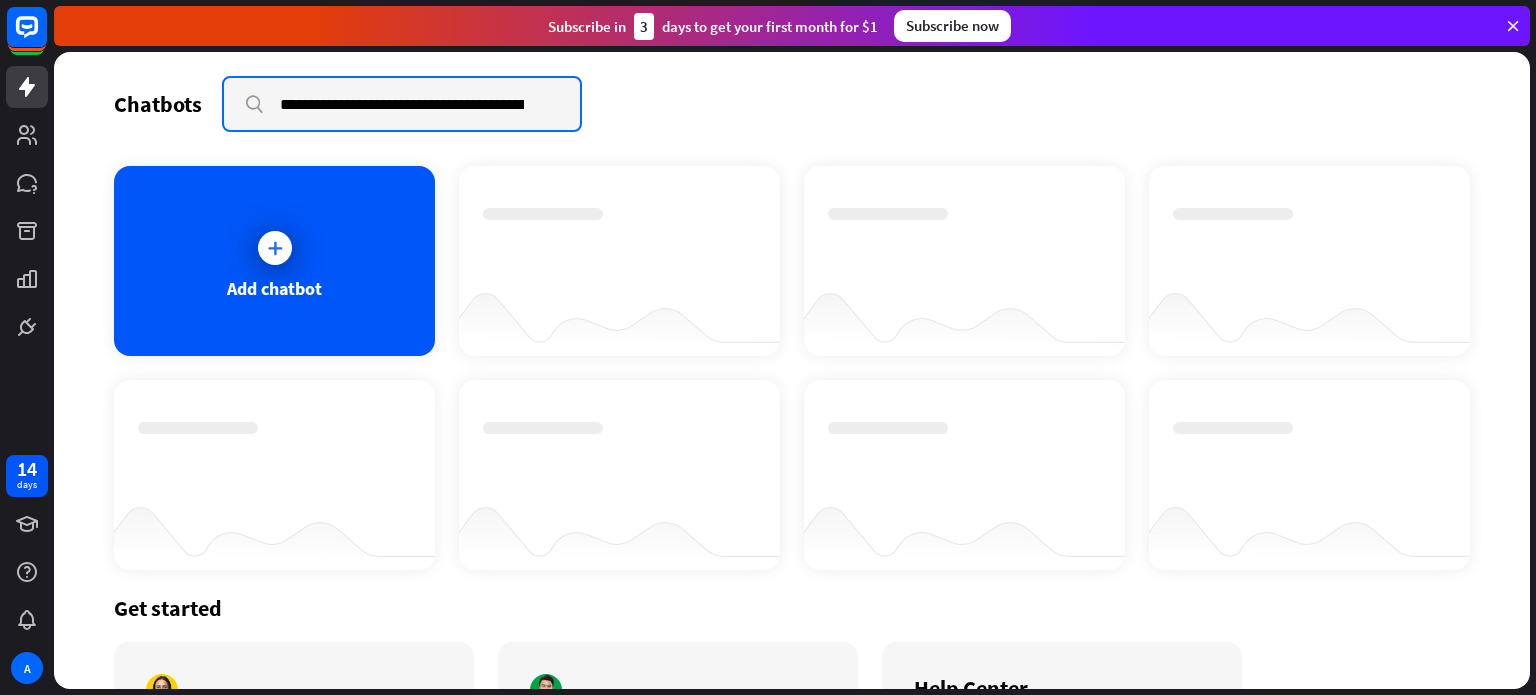 scroll, scrollTop: 0, scrollLeft: 1472, axis: horizontal 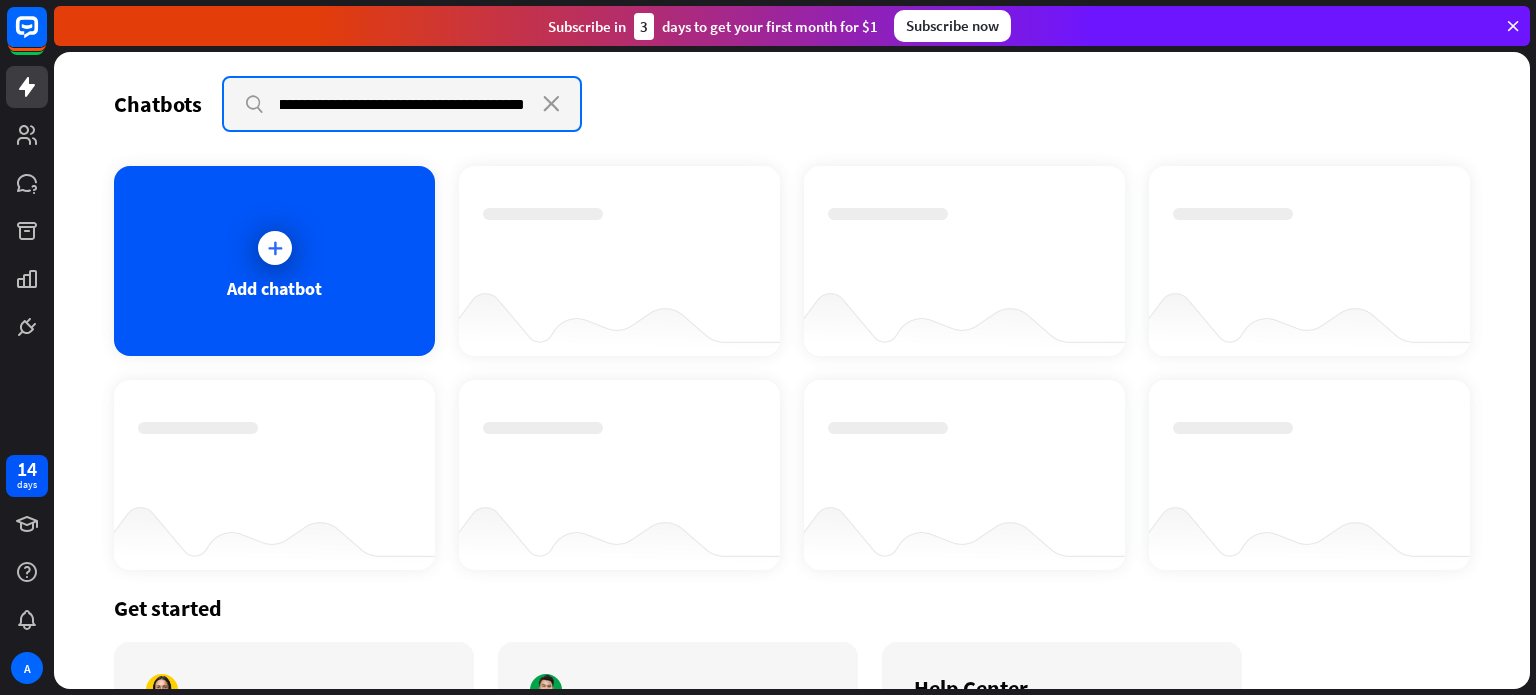 type on "**********" 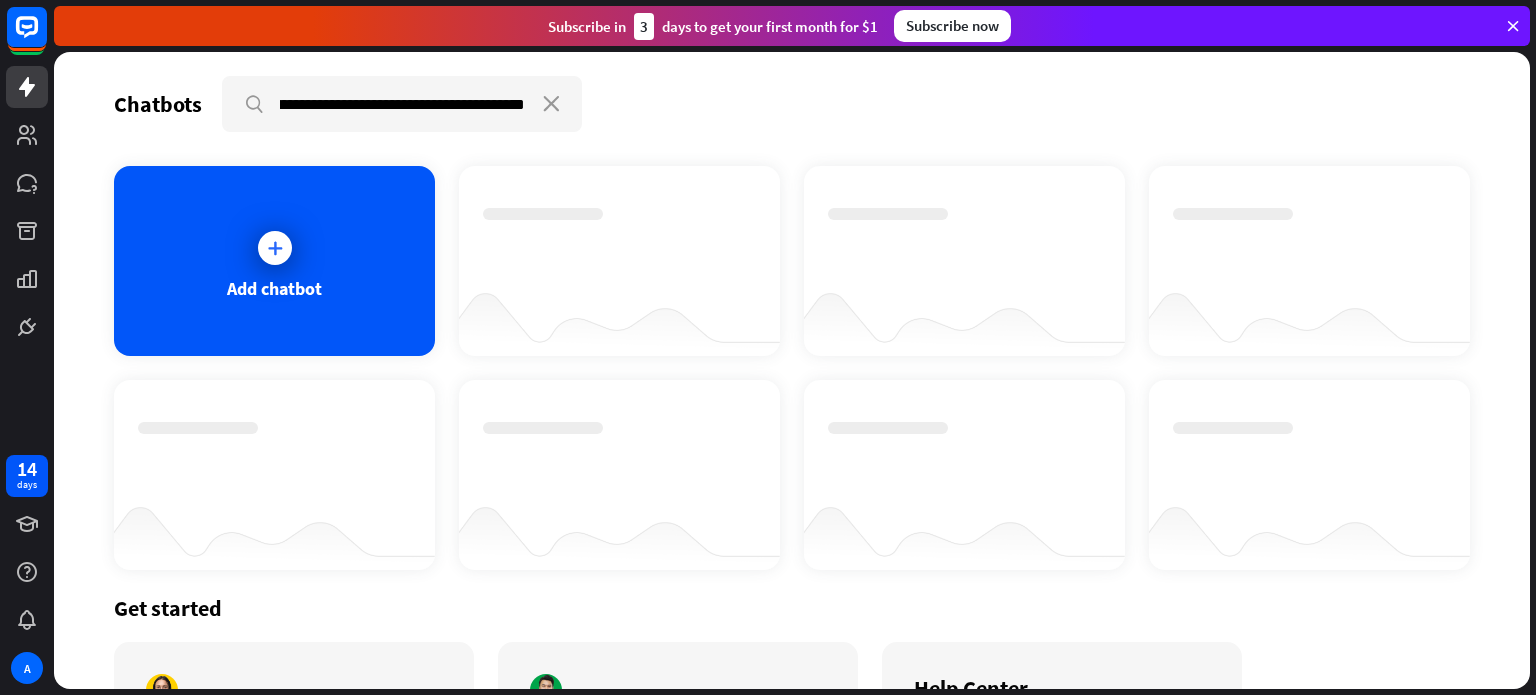 scroll, scrollTop: 0, scrollLeft: 0, axis: both 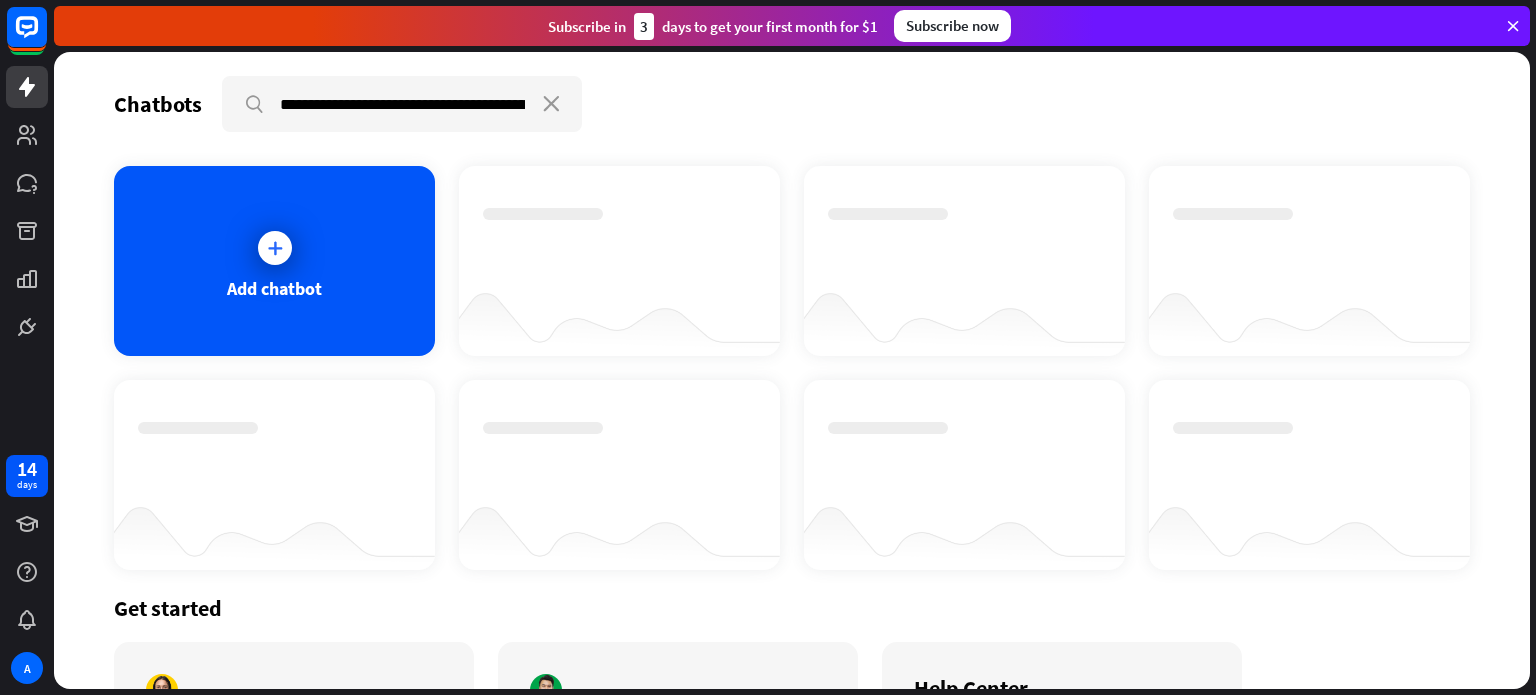 click on "**********" at bounding box center (795, 373) 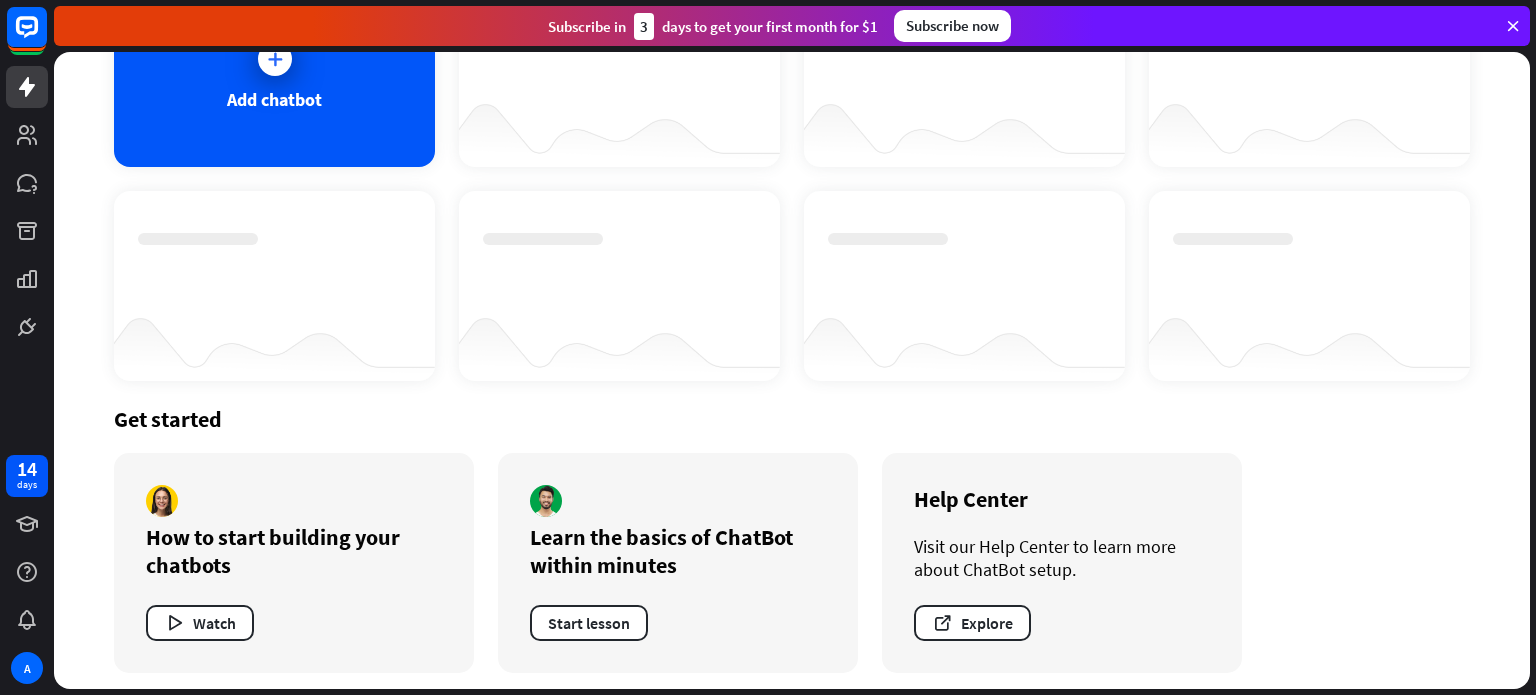 scroll, scrollTop: 196, scrollLeft: 0, axis: vertical 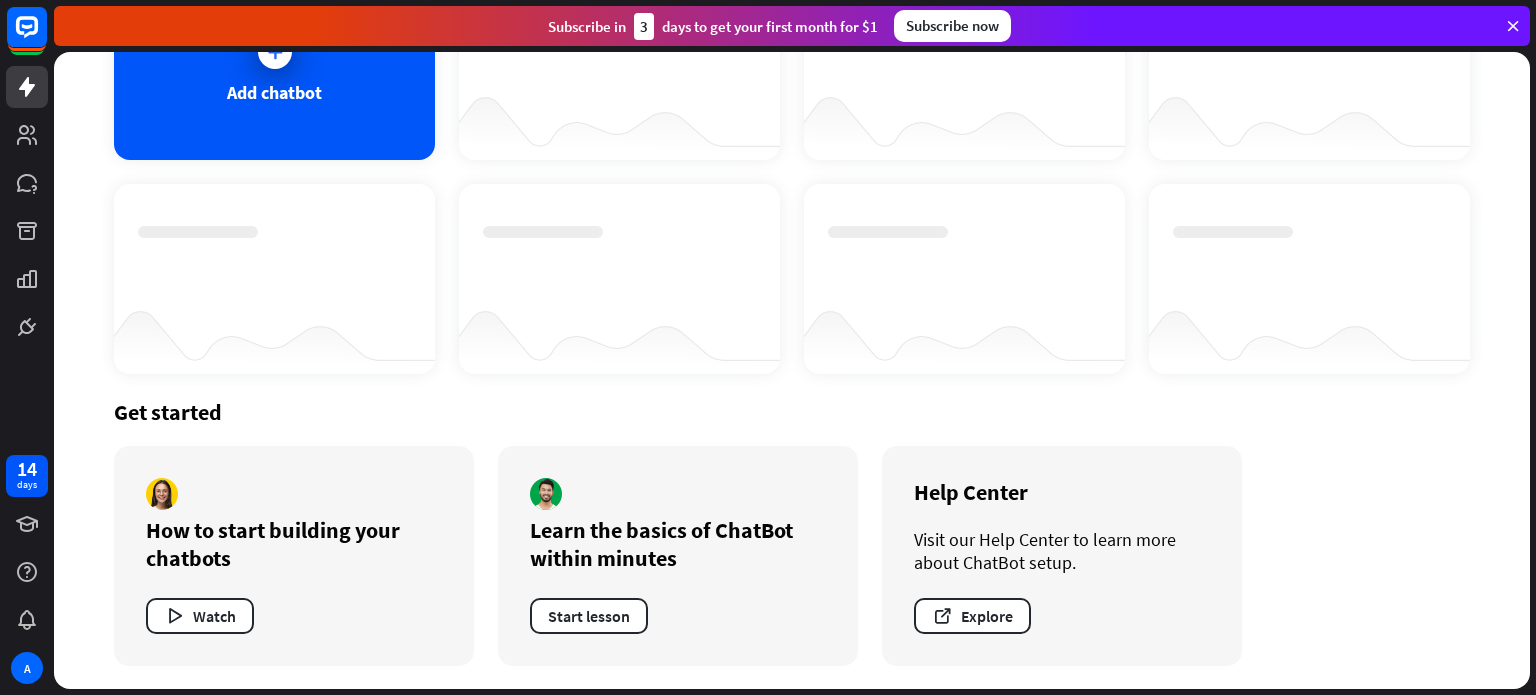 click on "Get started" at bounding box center (792, 412) 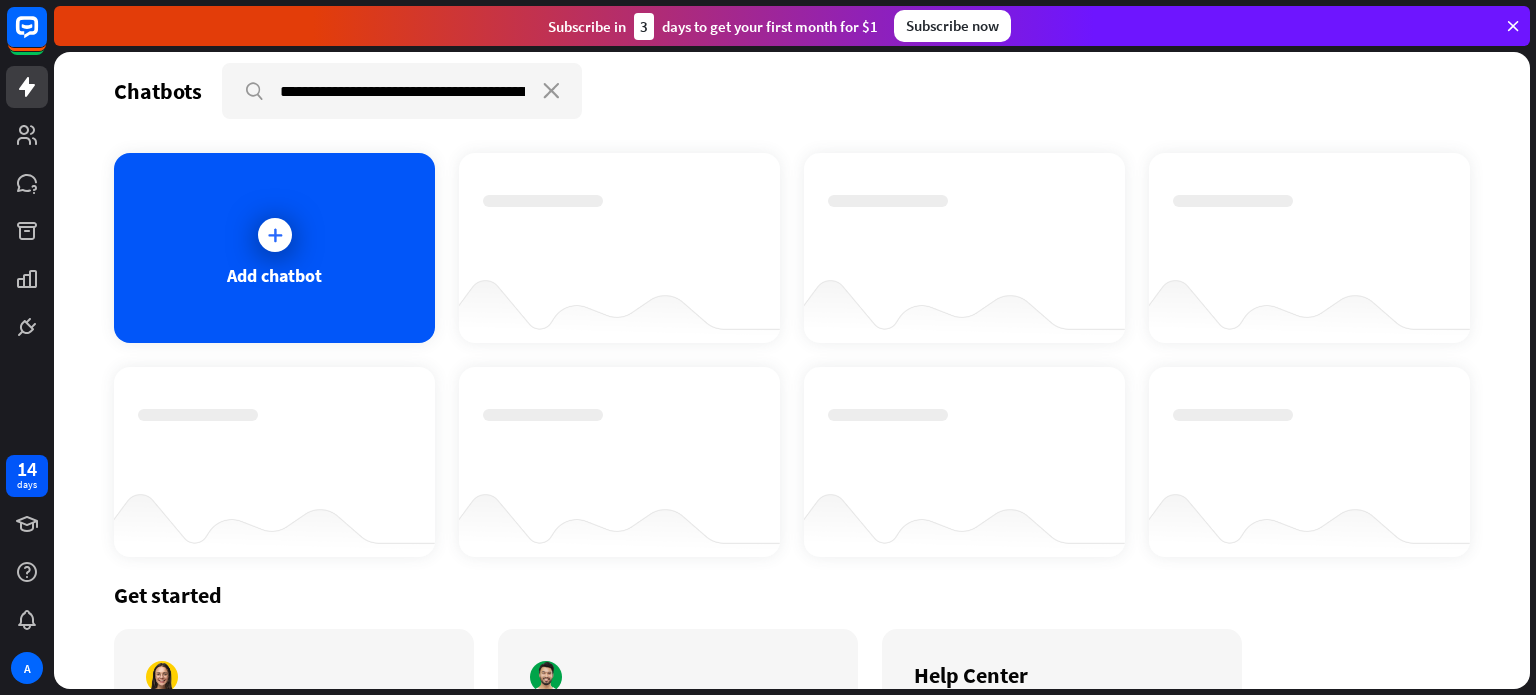 scroll, scrollTop: 0, scrollLeft: 0, axis: both 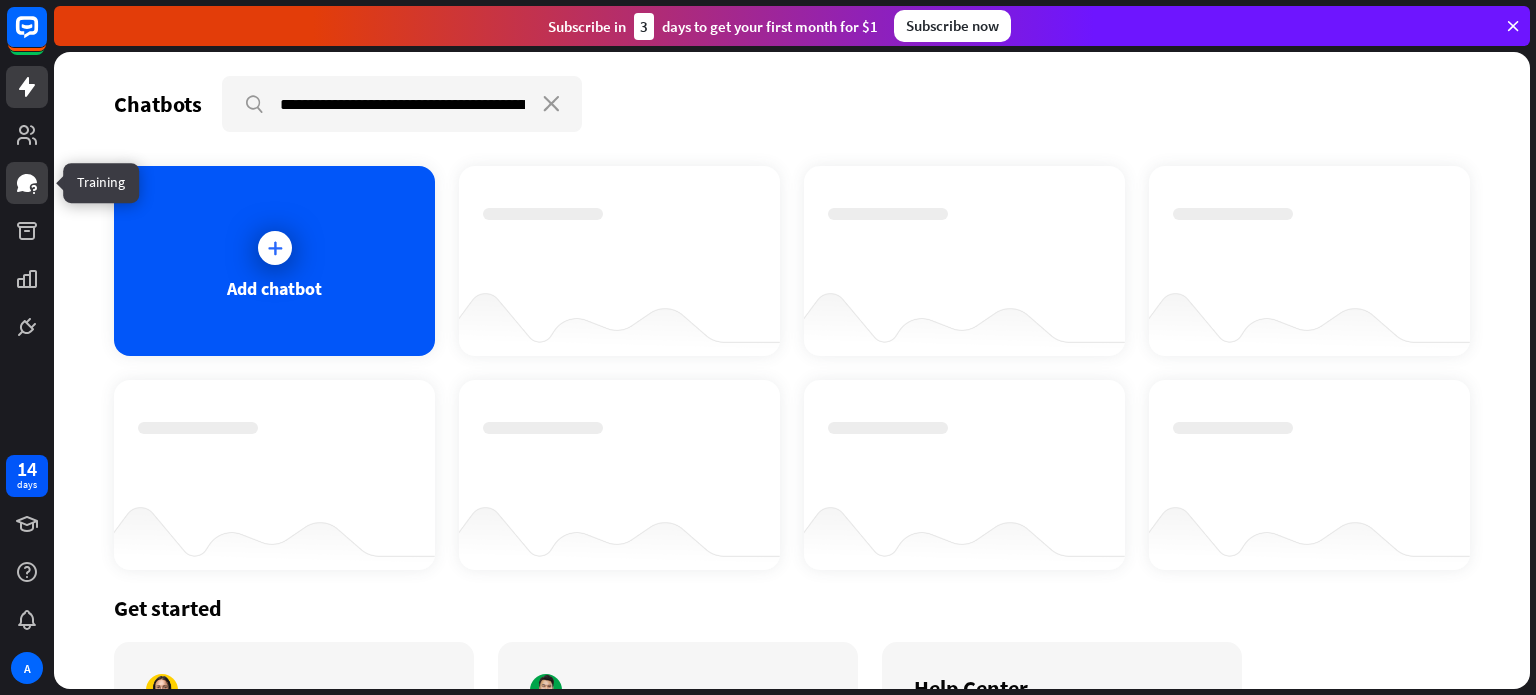 click 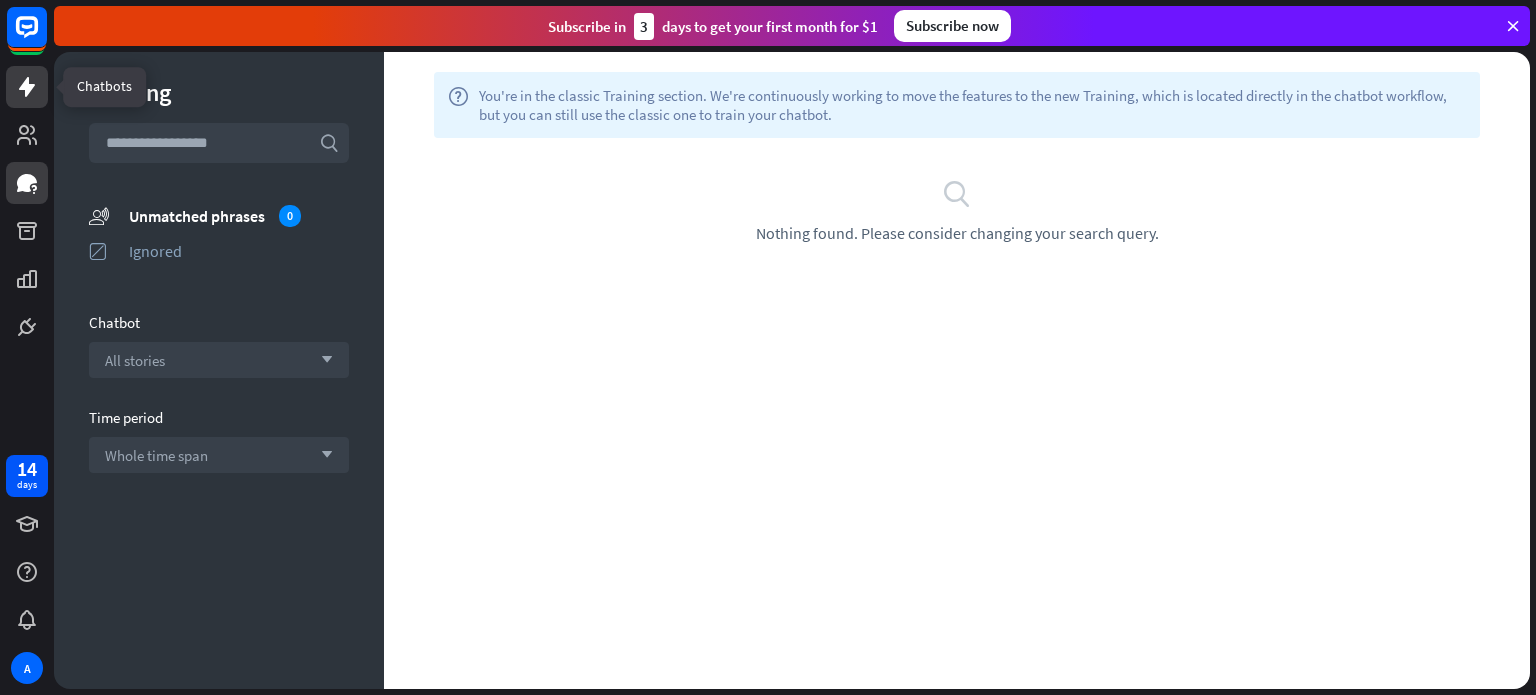 click 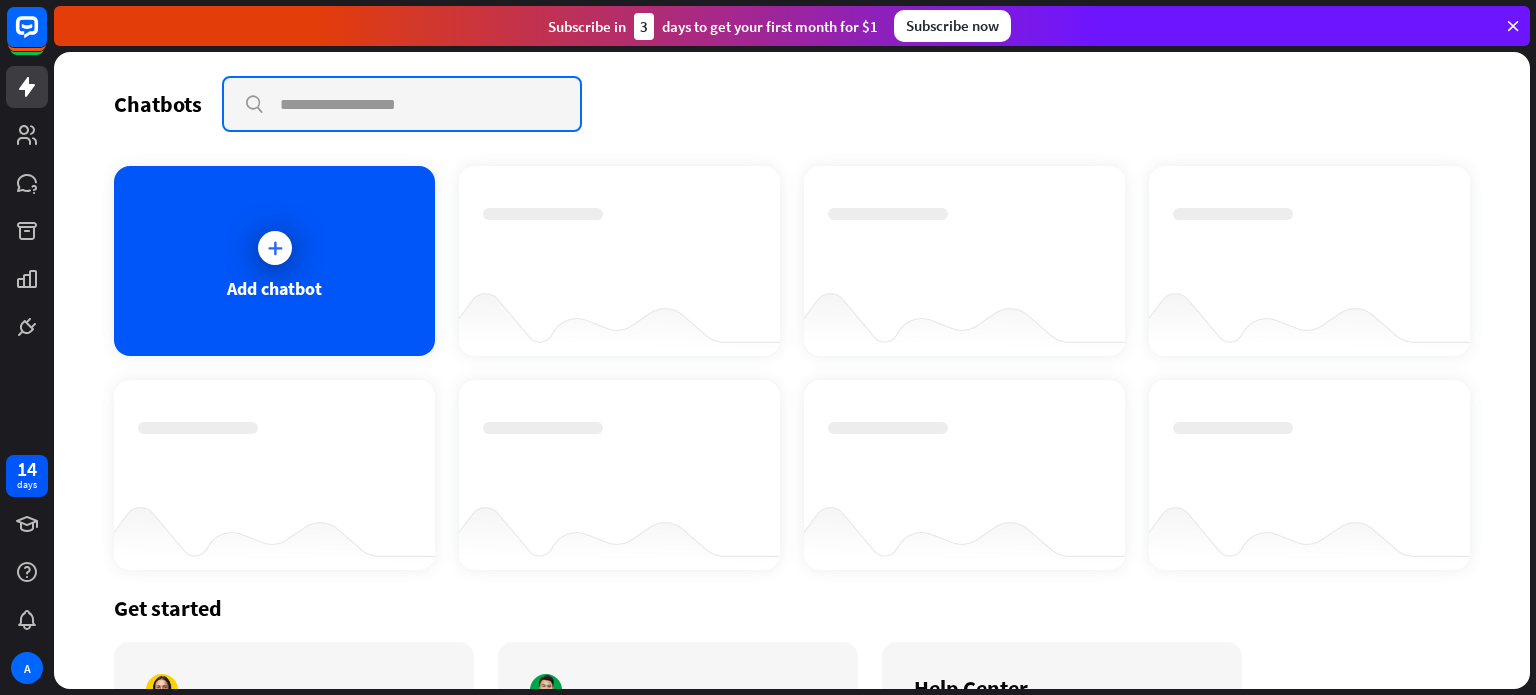 click at bounding box center [402, 104] 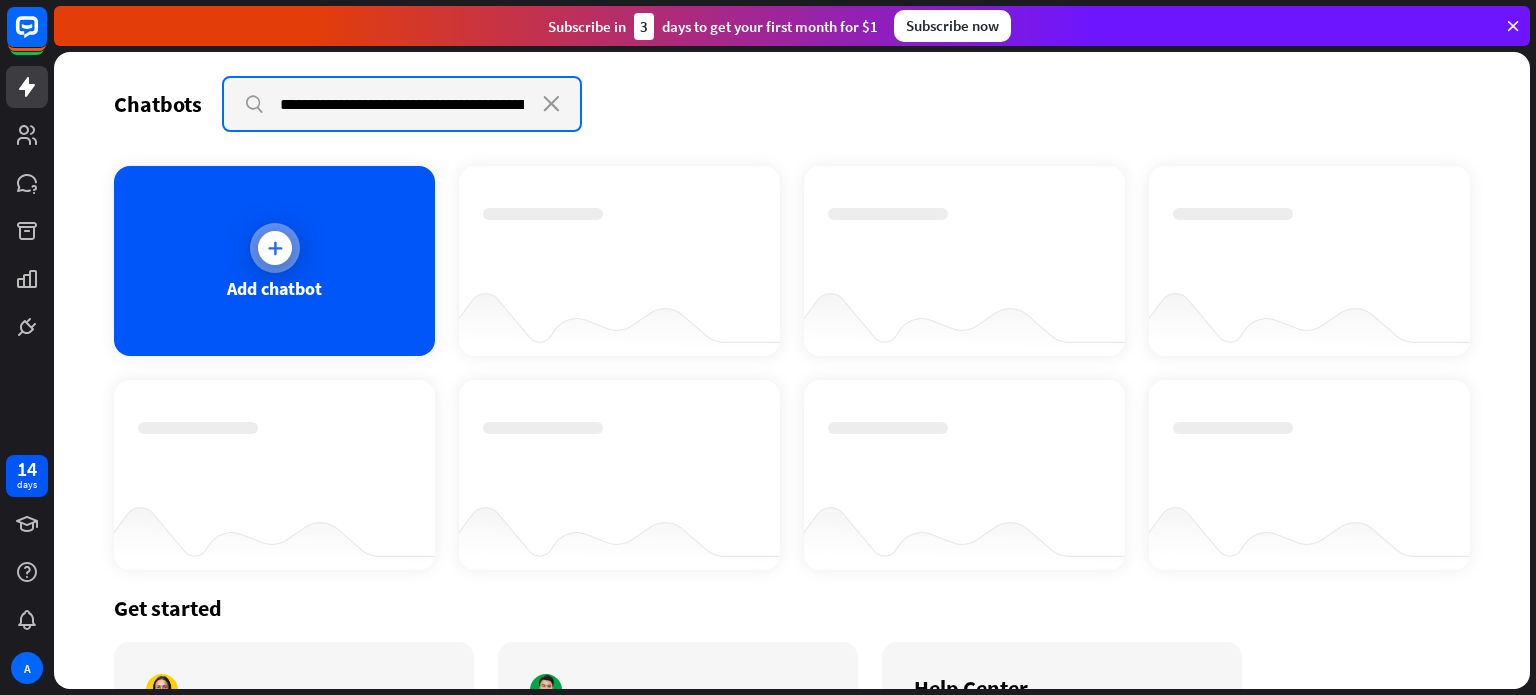 scroll, scrollTop: 0, scrollLeft: 1472, axis: horizontal 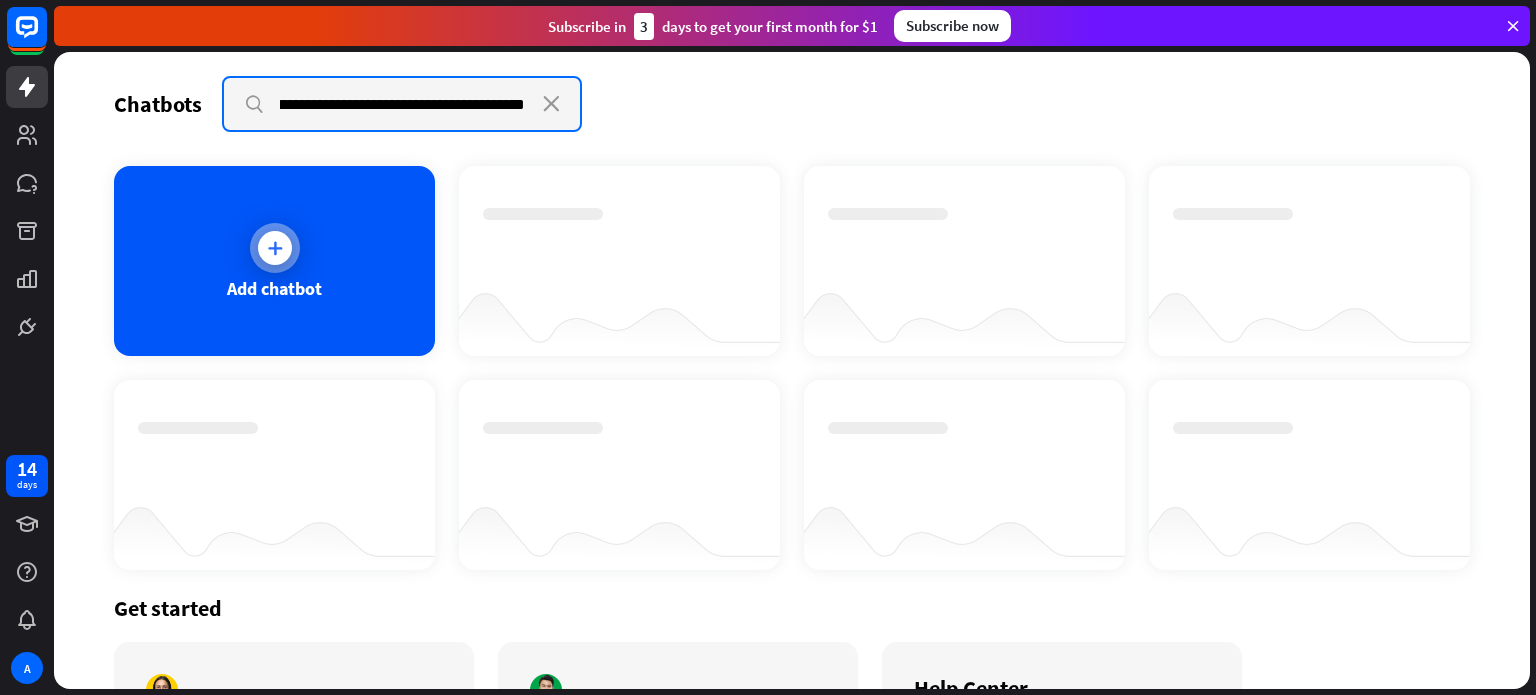 type on "**********" 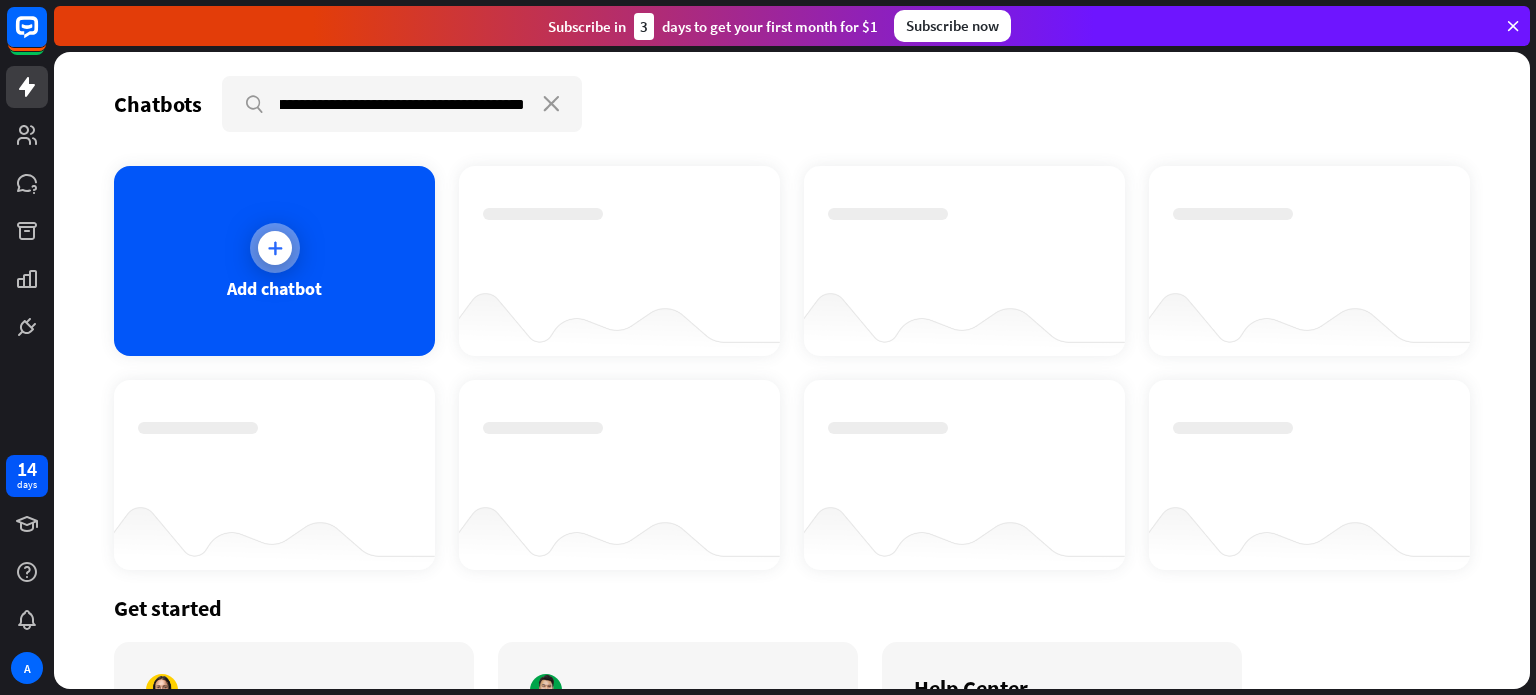 scroll, scrollTop: 0, scrollLeft: 0, axis: both 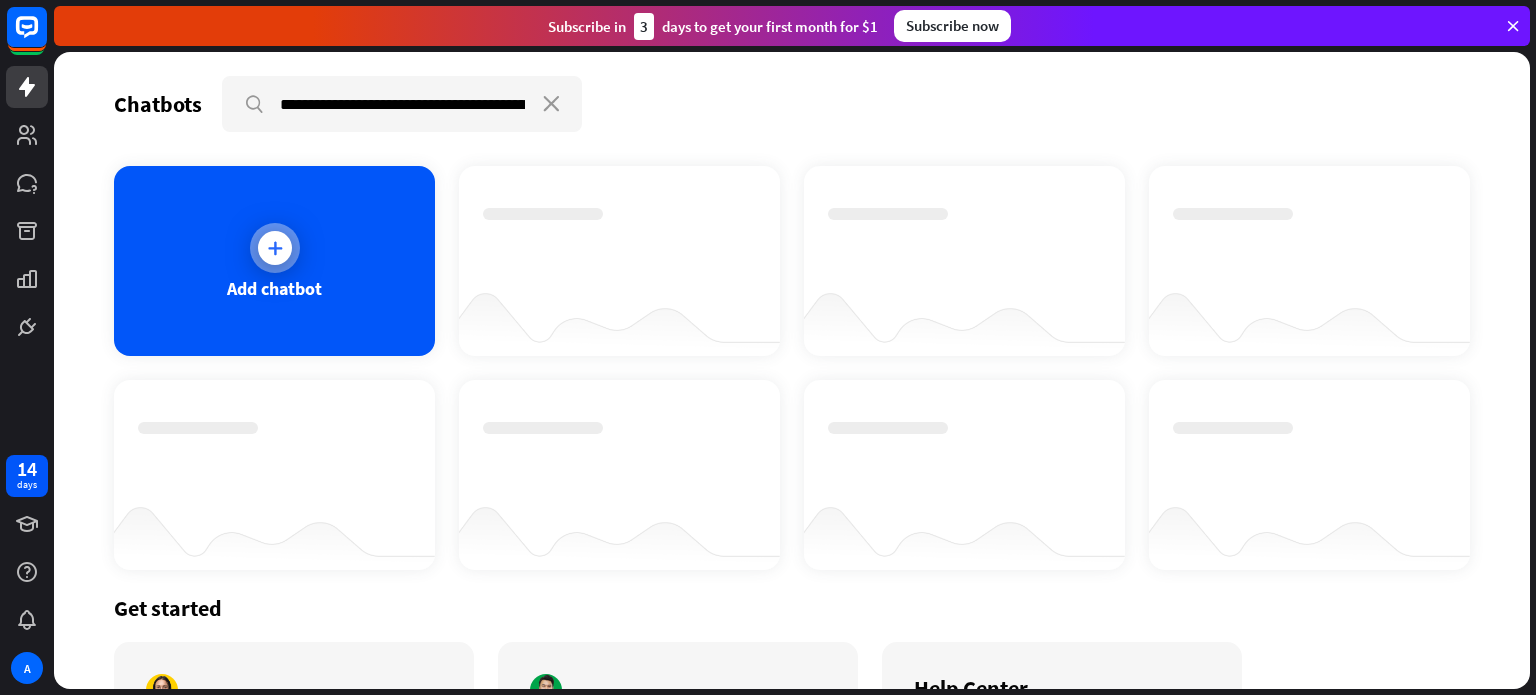 click at bounding box center (275, 248) 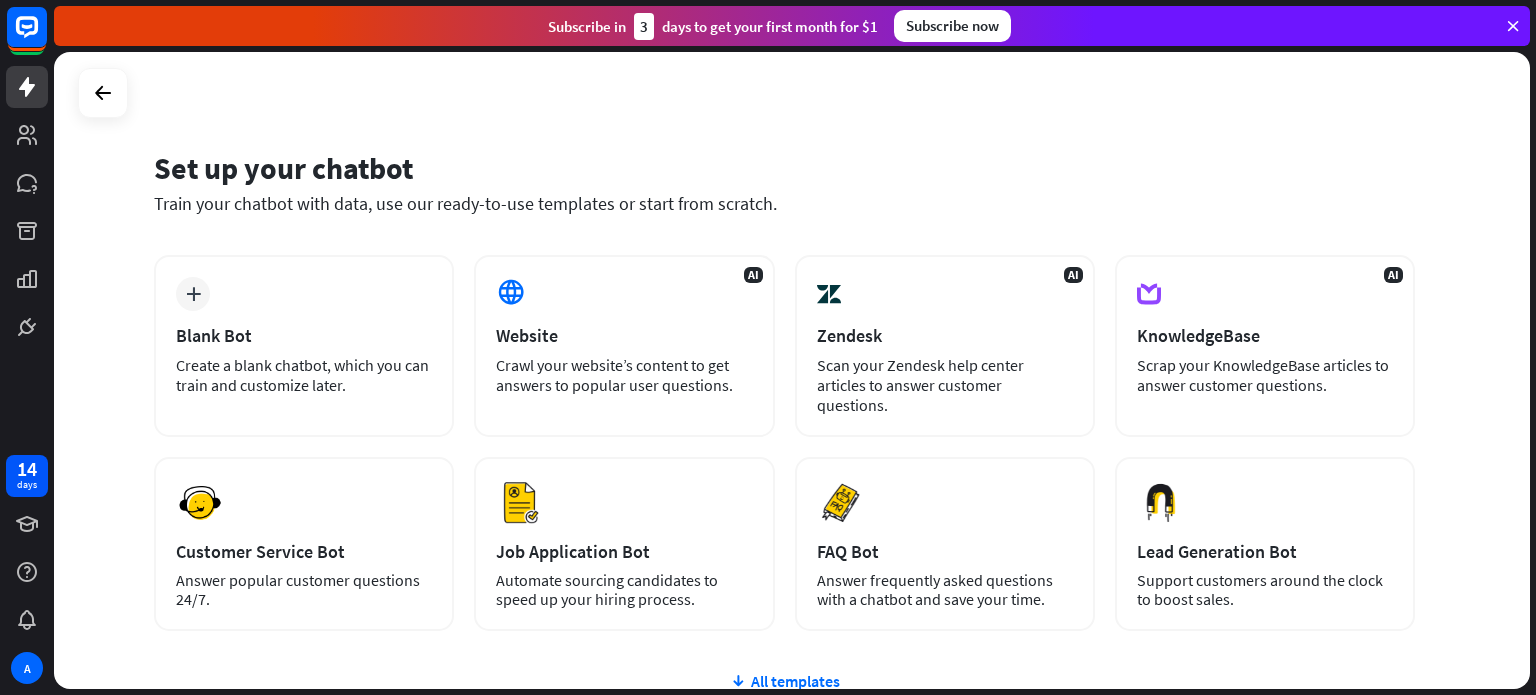scroll, scrollTop: 0, scrollLeft: 0, axis: both 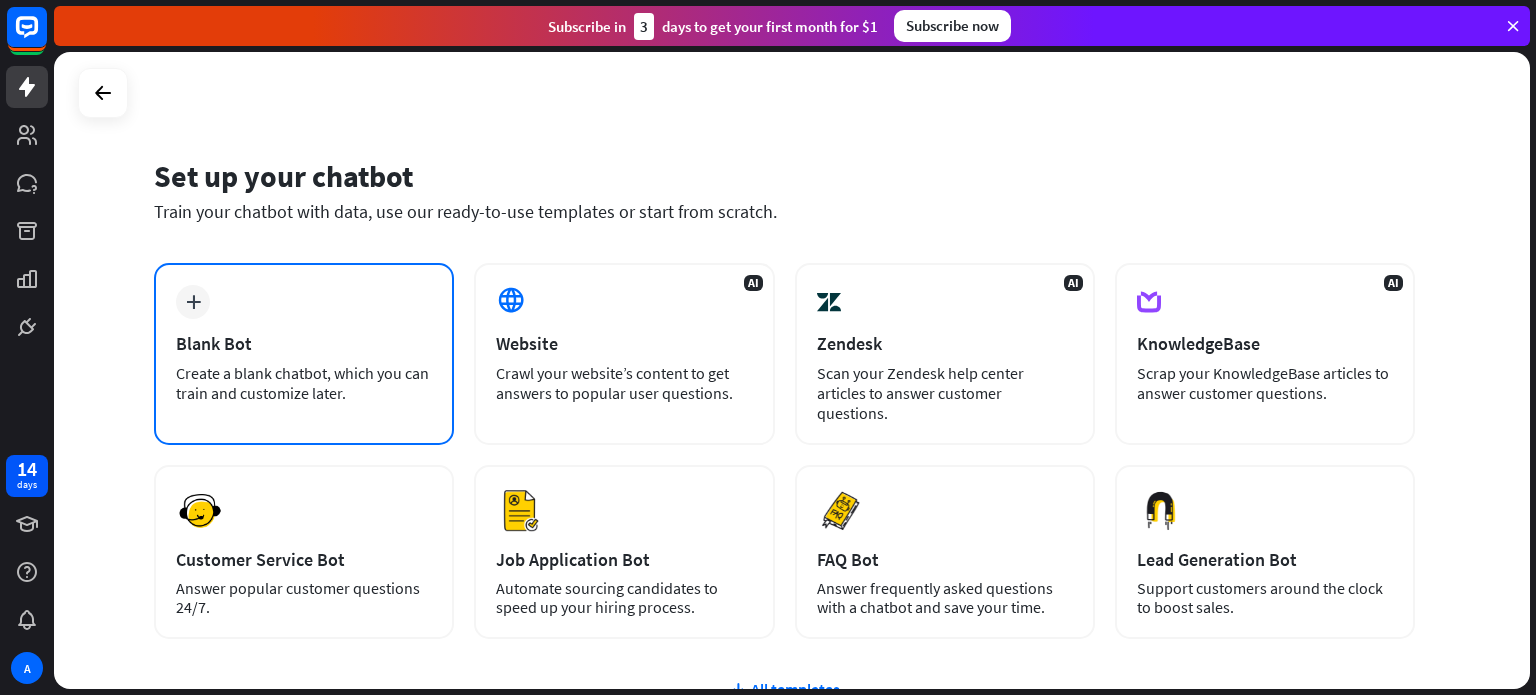 click on "plus   Blank Bot
Create a blank chatbot, which you can train and
customize later." at bounding box center [304, 354] 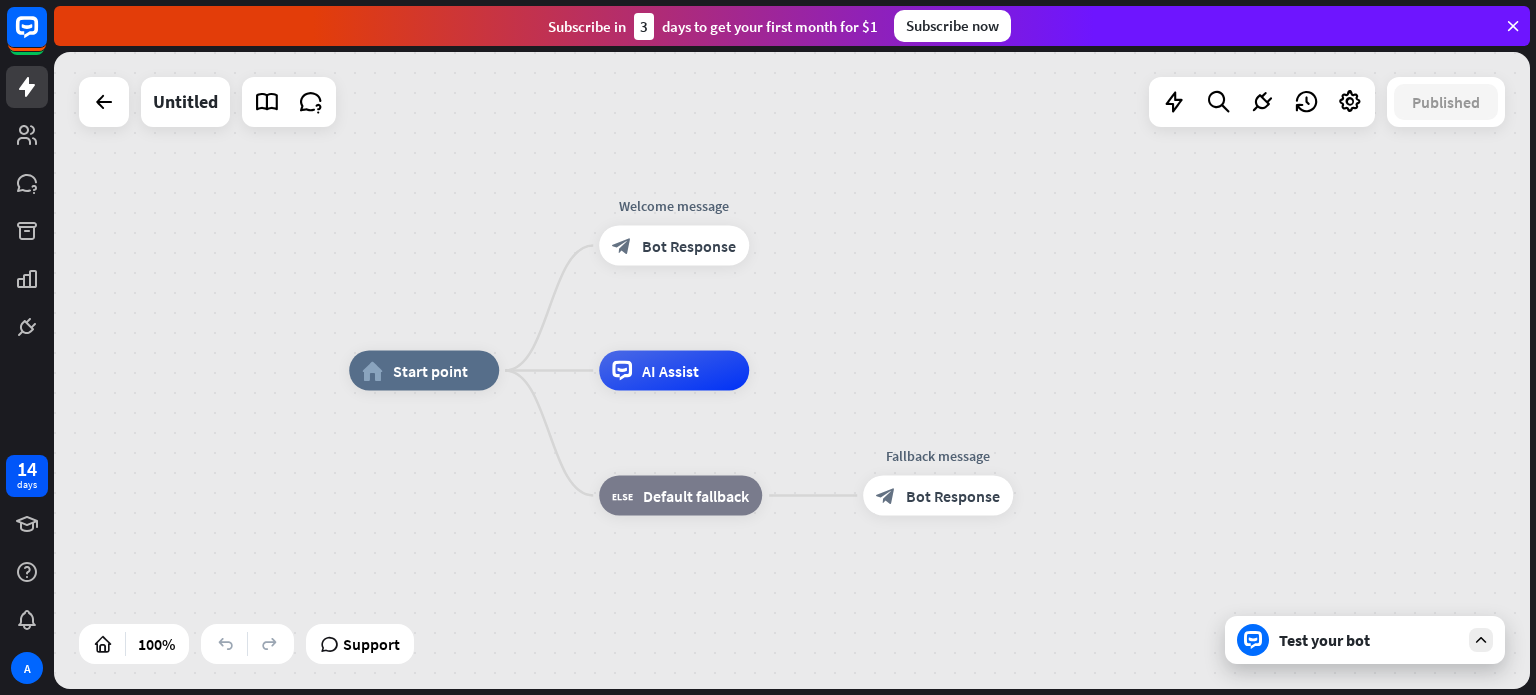 click on "Test your bot" at bounding box center (1369, 640) 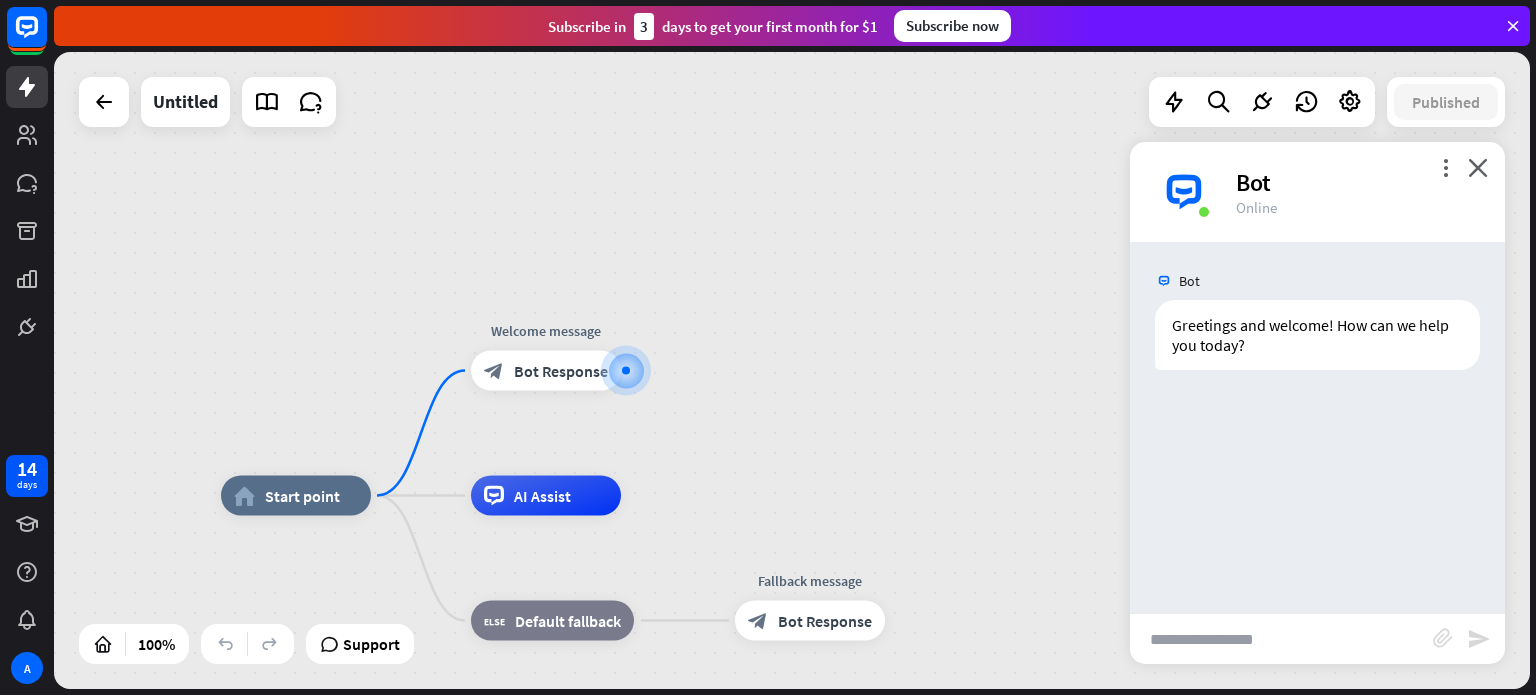 click at bounding box center (1281, 639) 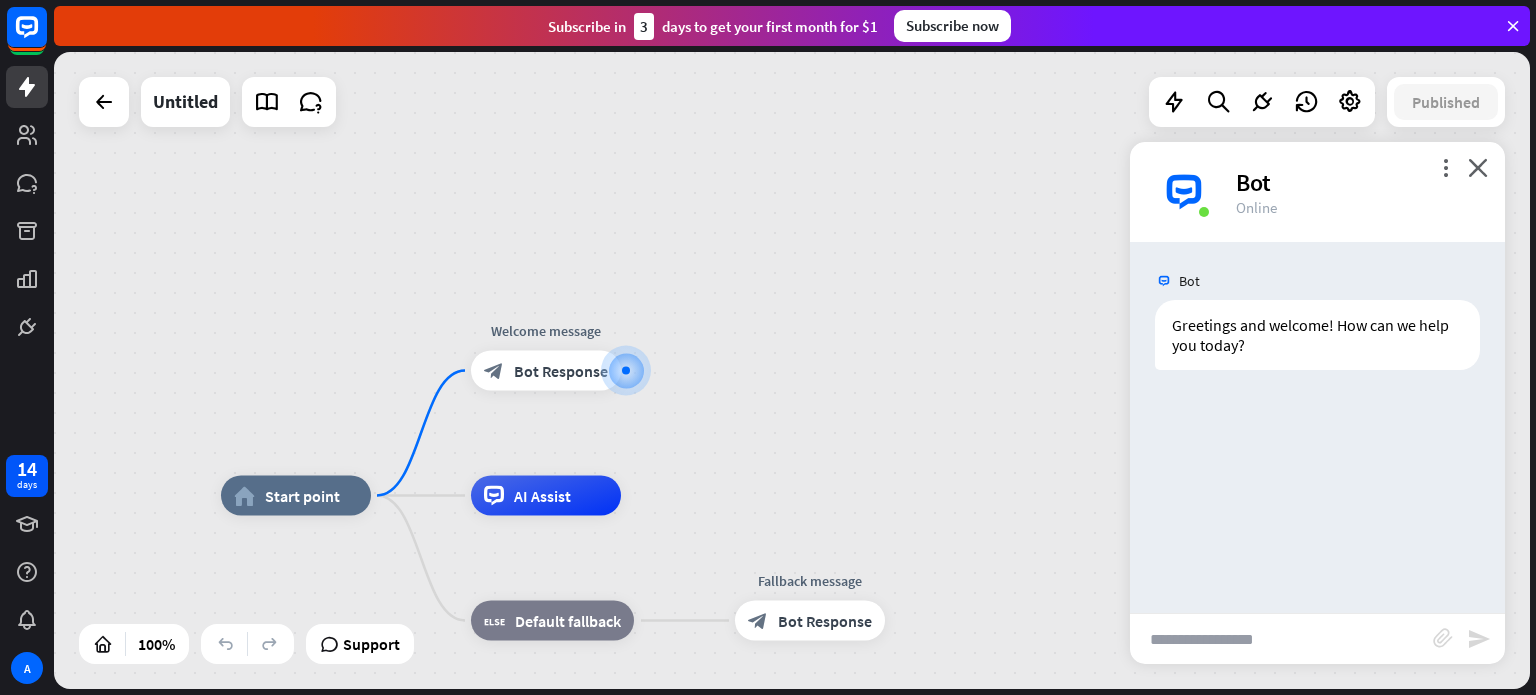 paste on "**********" 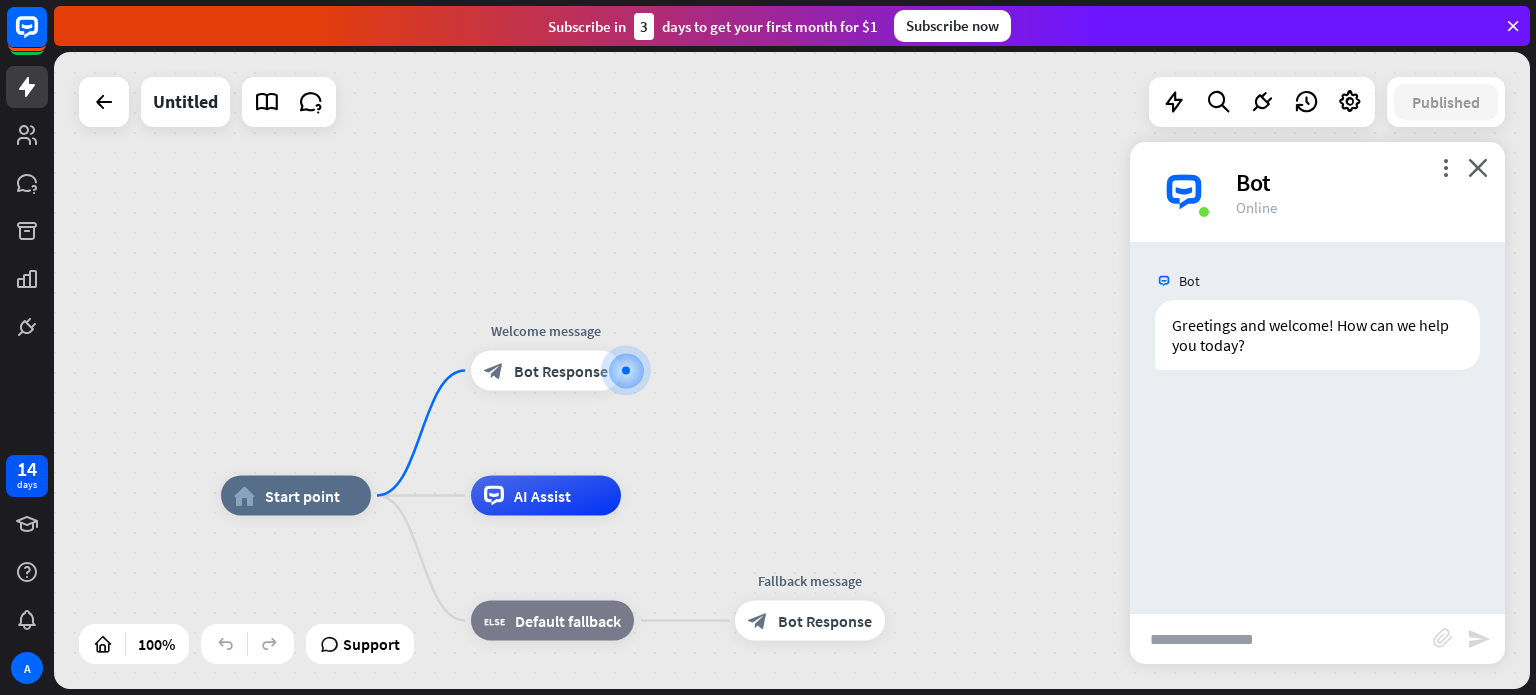 type on "**********" 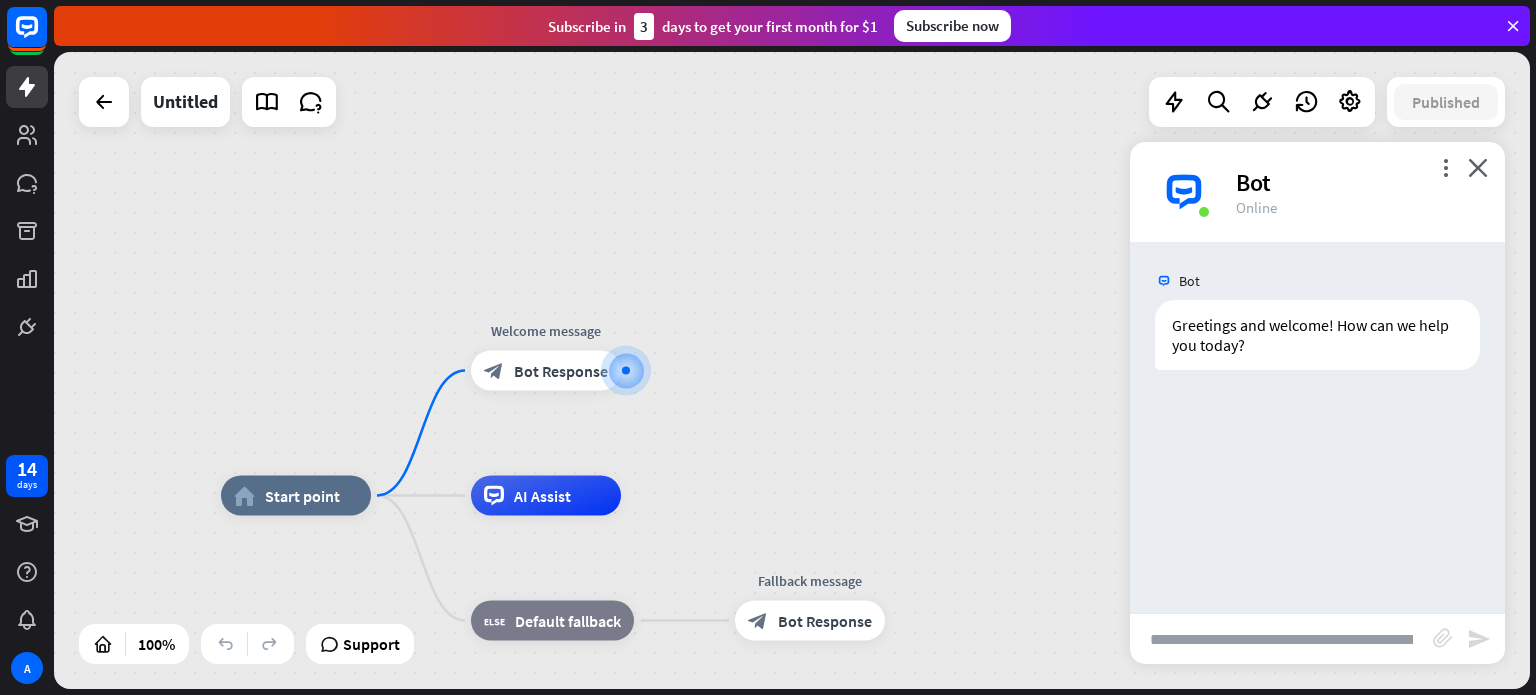 scroll, scrollTop: 0, scrollLeft: 4228, axis: horizontal 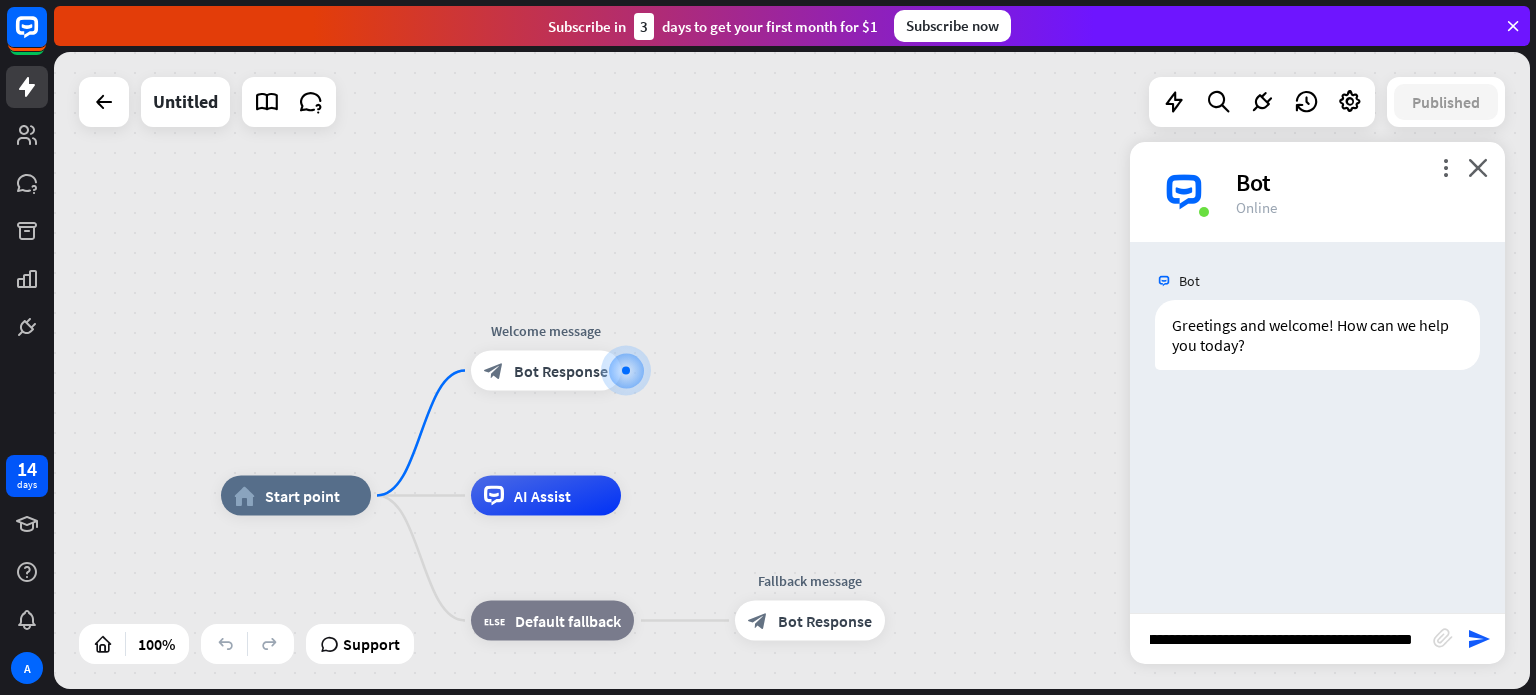 type 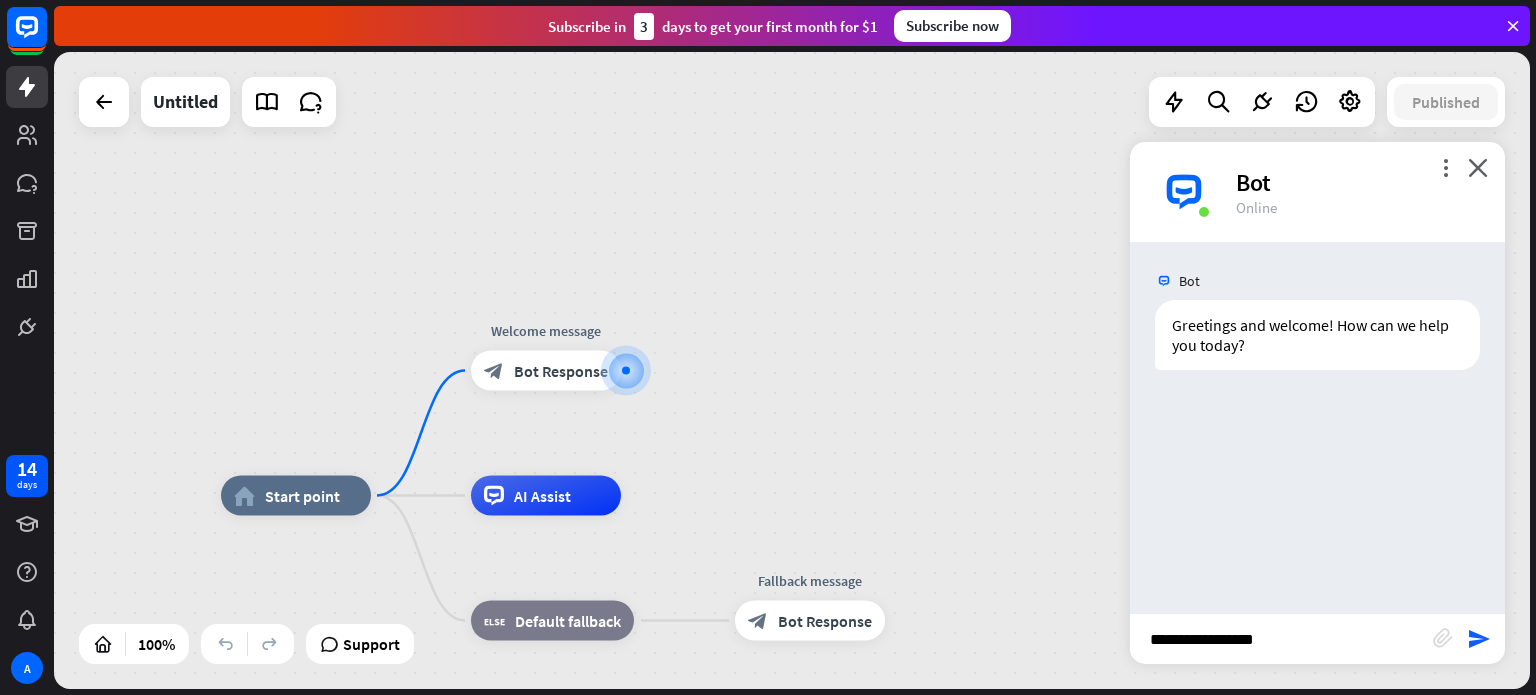 scroll, scrollTop: 0, scrollLeft: 0, axis: both 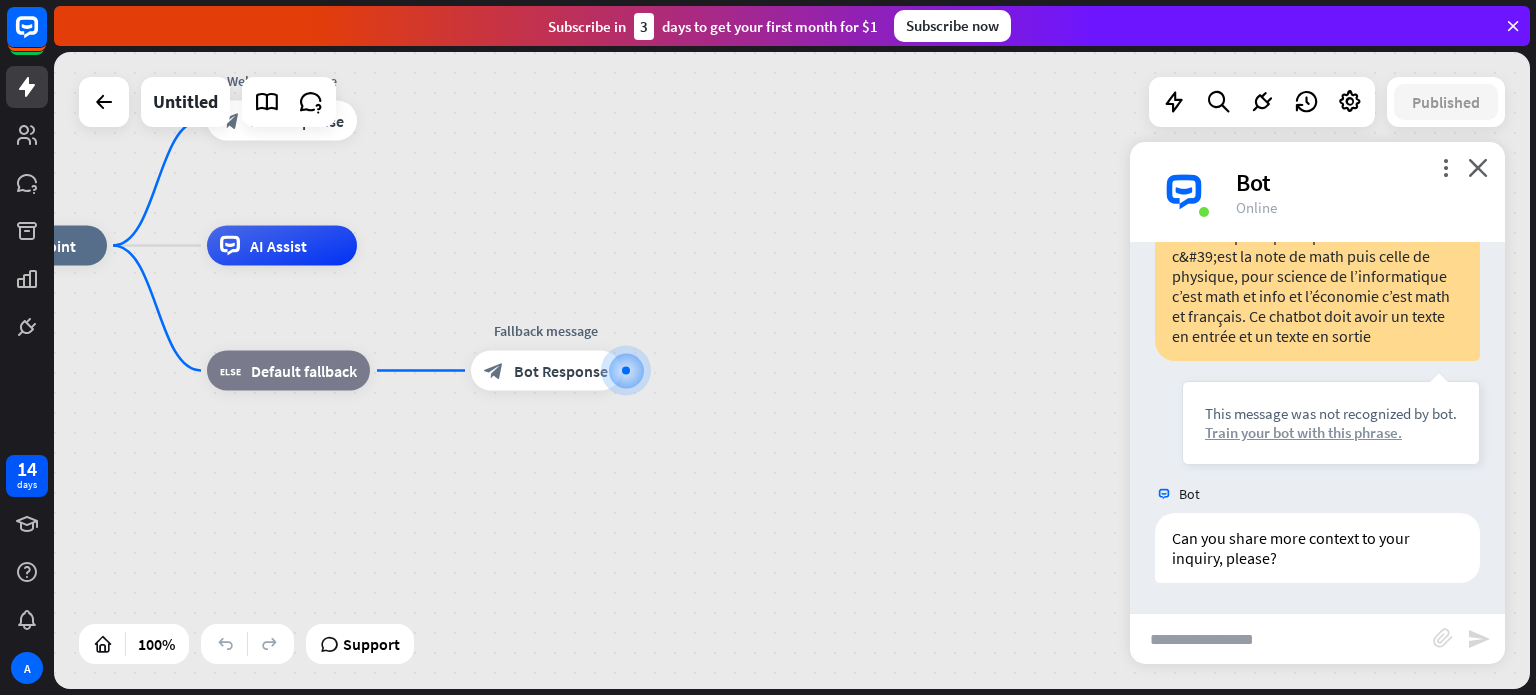 click on "Train your bot with this phrase." at bounding box center [1331, 432] 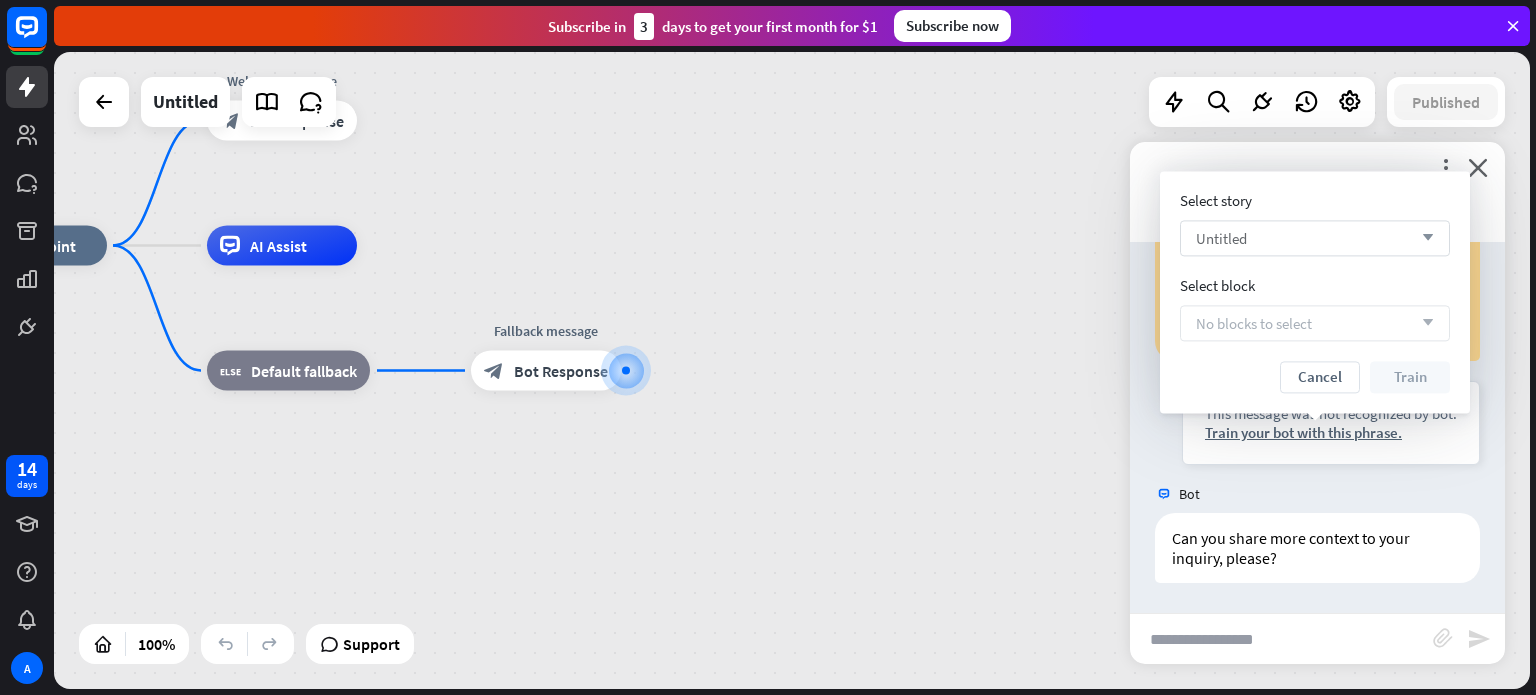 click on "arrow_down" at bounding box center [1423, 238] 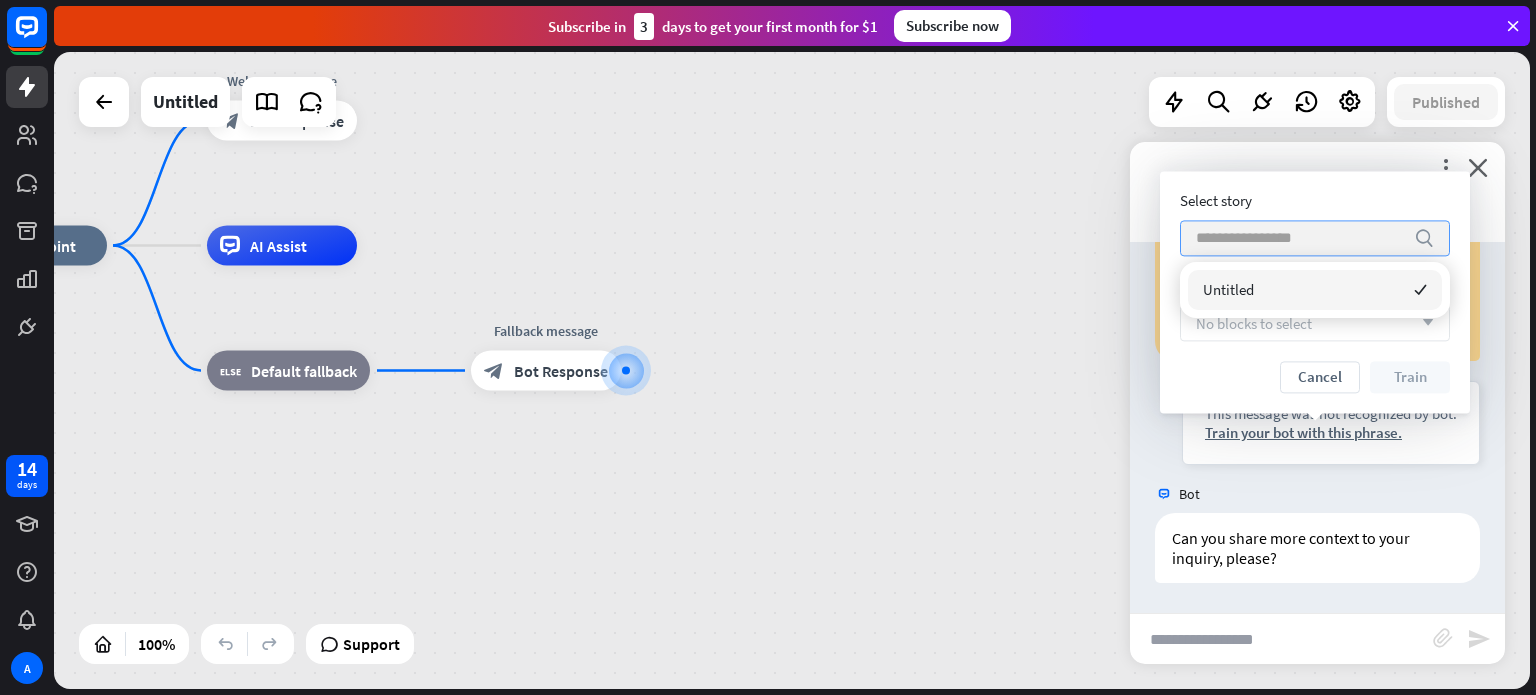 click on "search" at bounding box center (1424, 238) 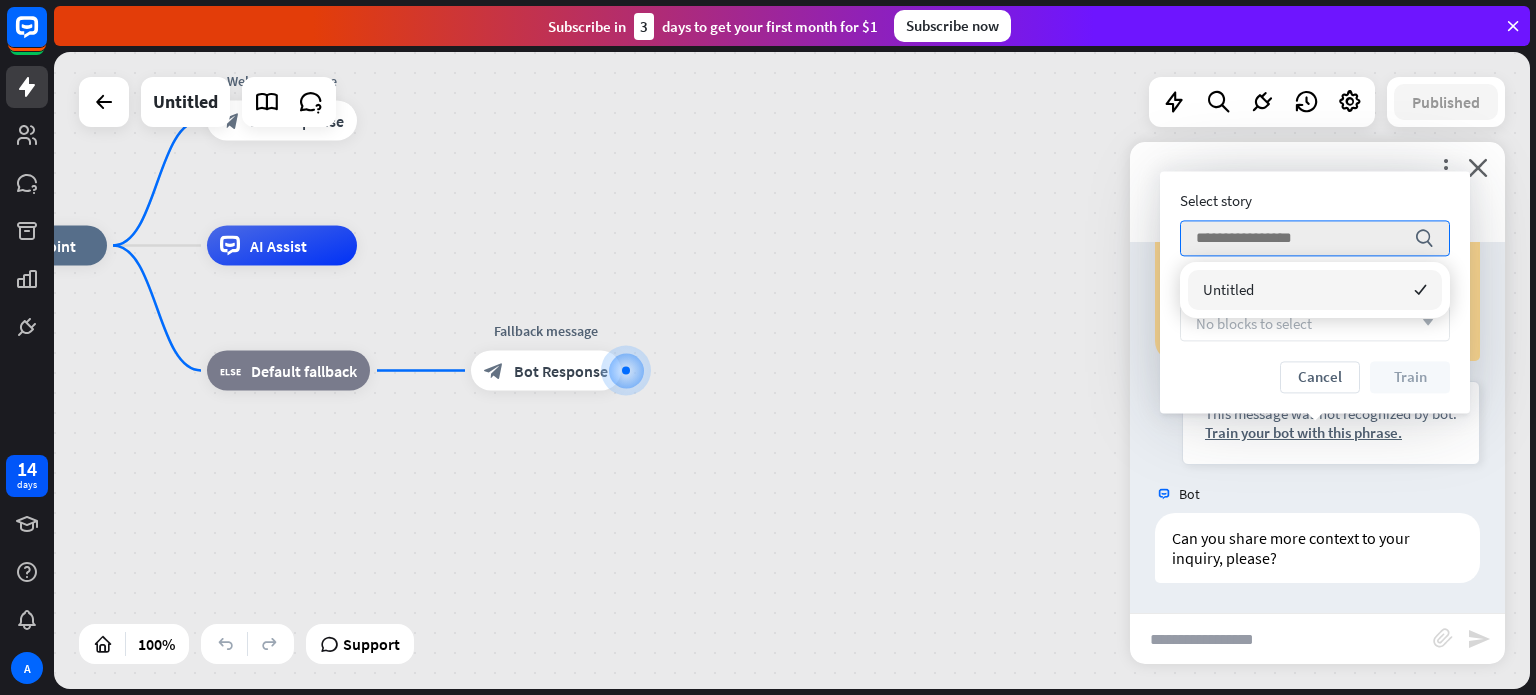 click on "No blocks to select
arrow_down" at bounding box center [1315, 323] 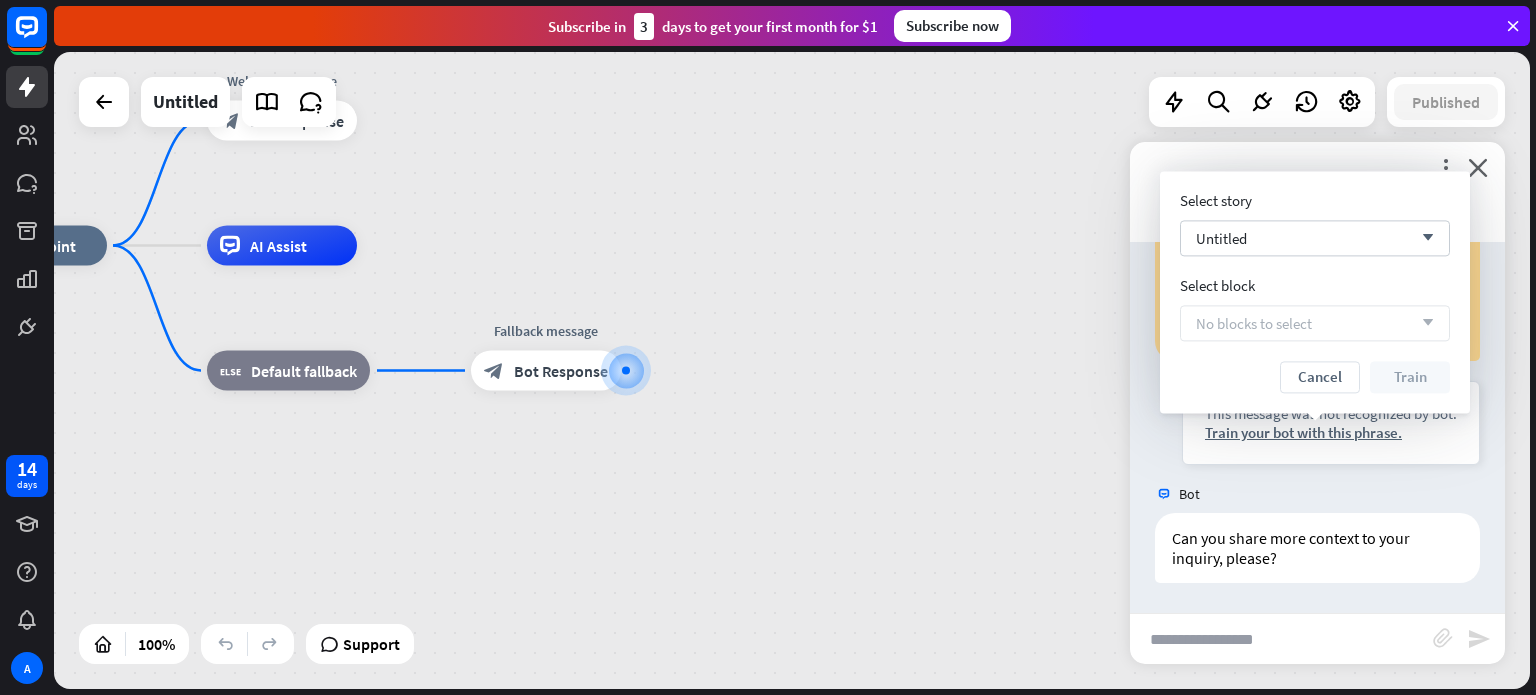 click on "No blocks to select
arrow_down" at bounding box center (1315, 323) 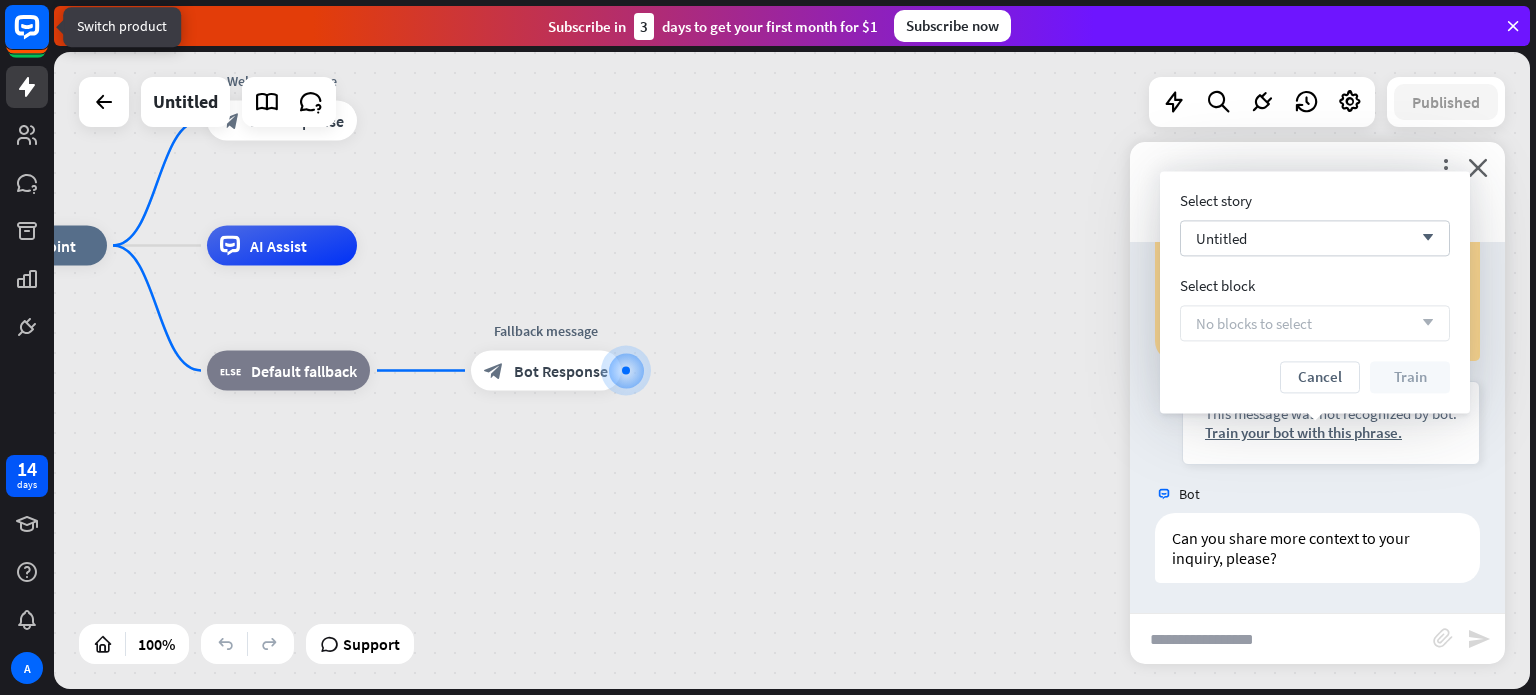 click 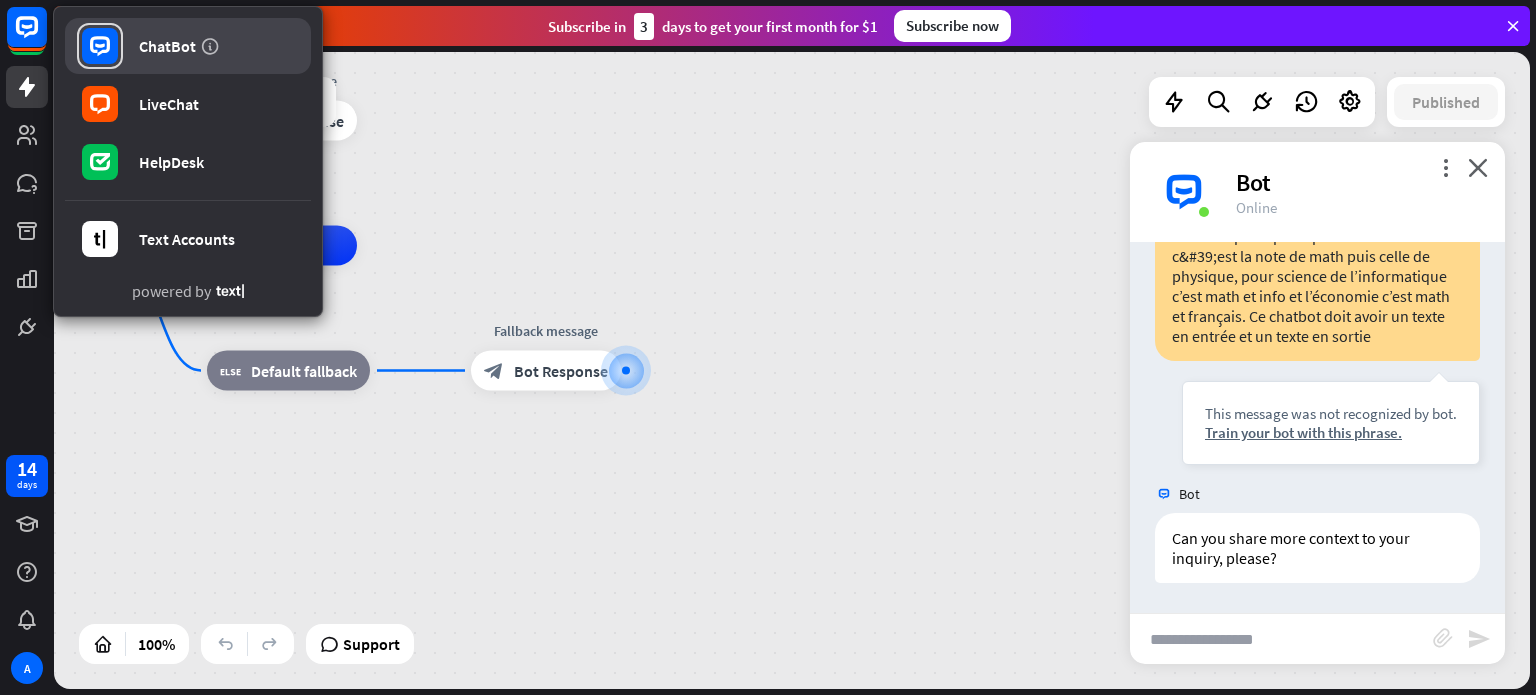 click 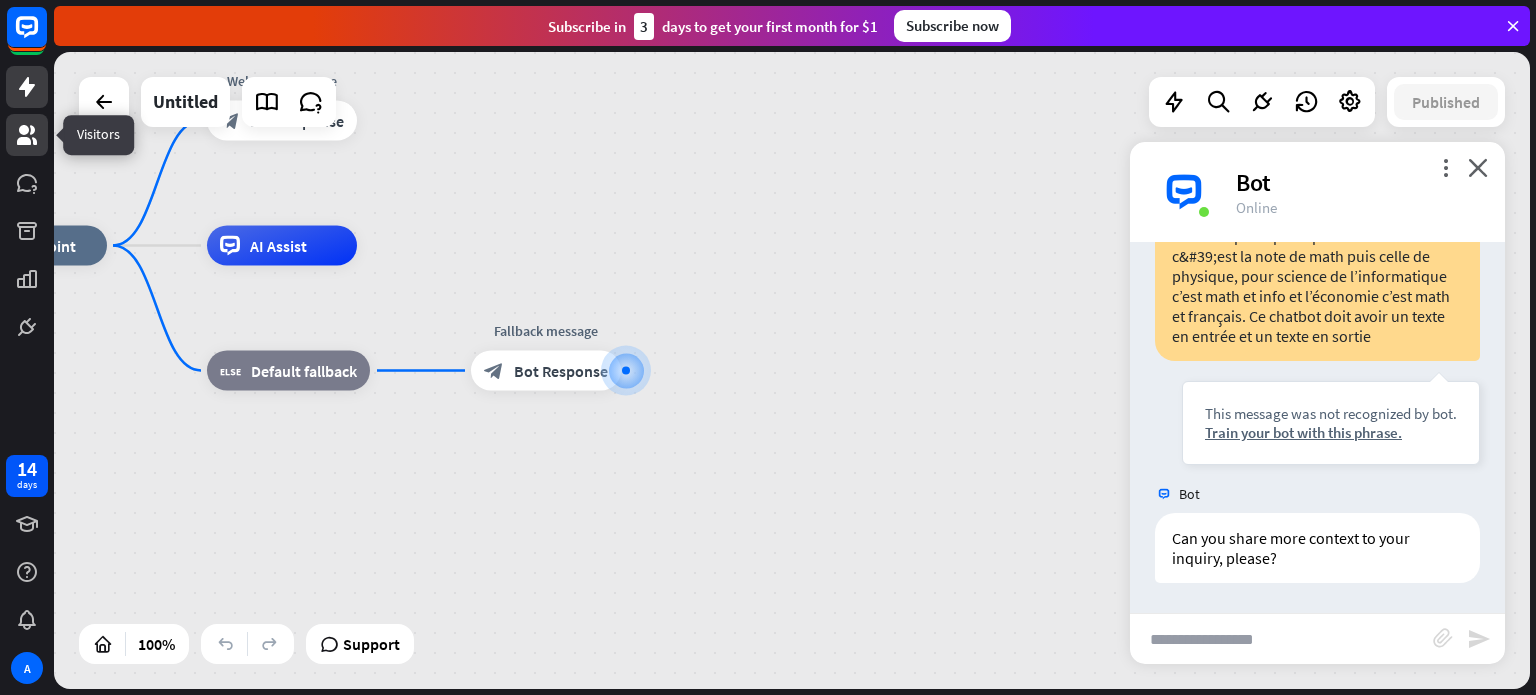 click 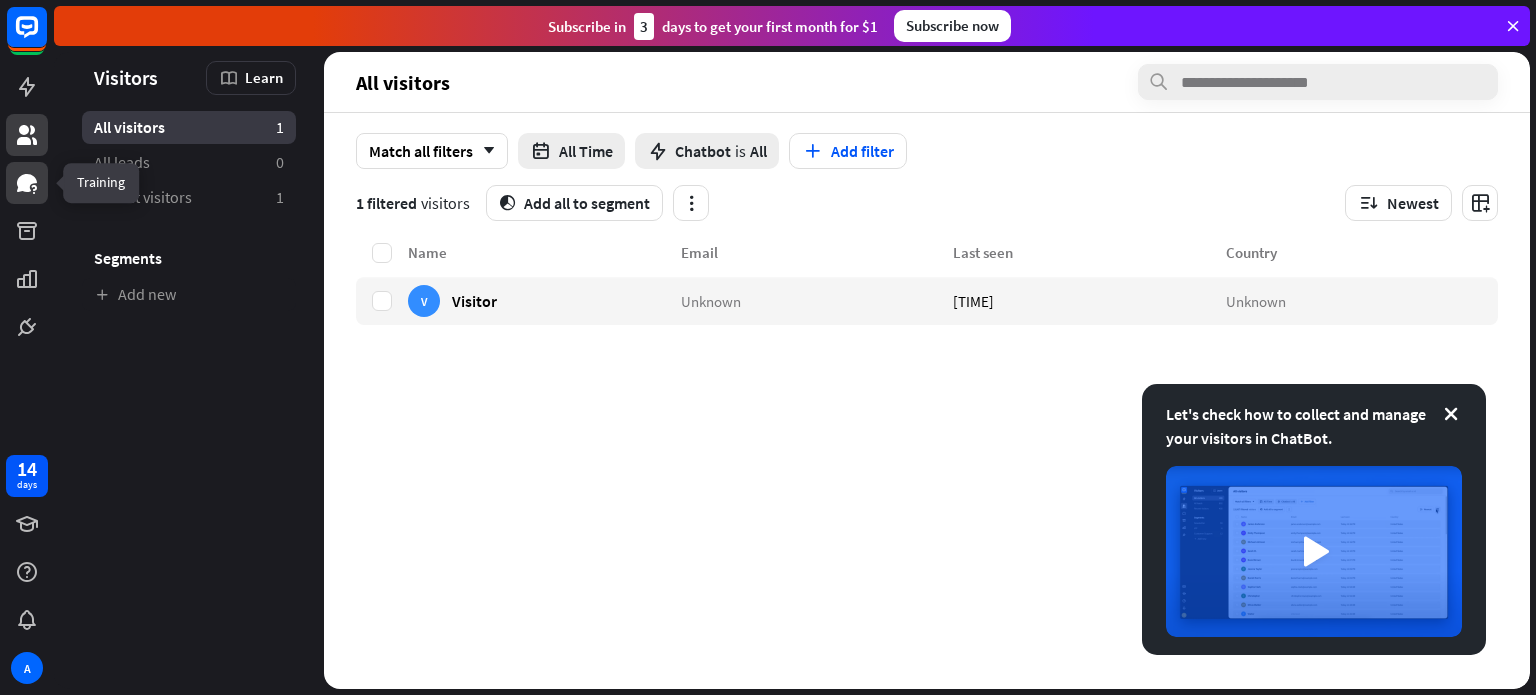 click 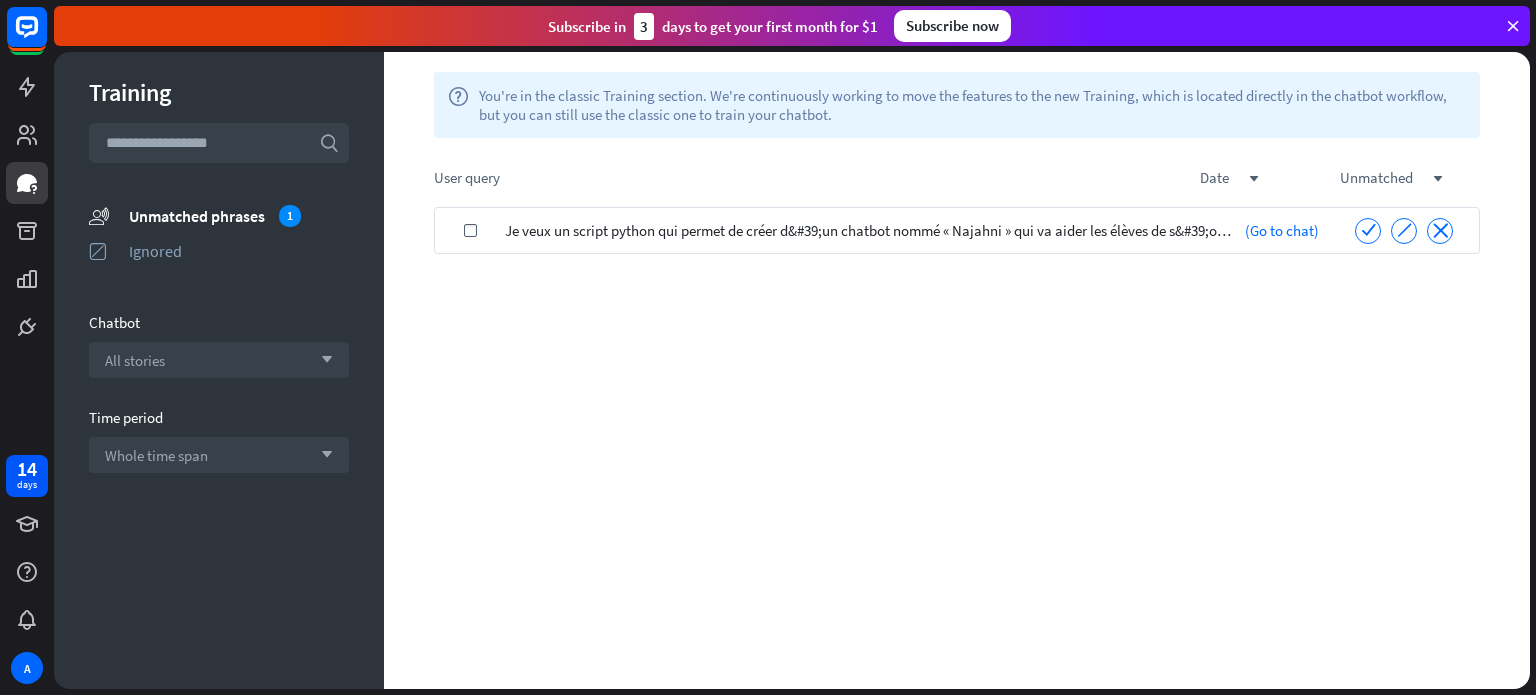 click on "check" at bounding box center (470, 230) 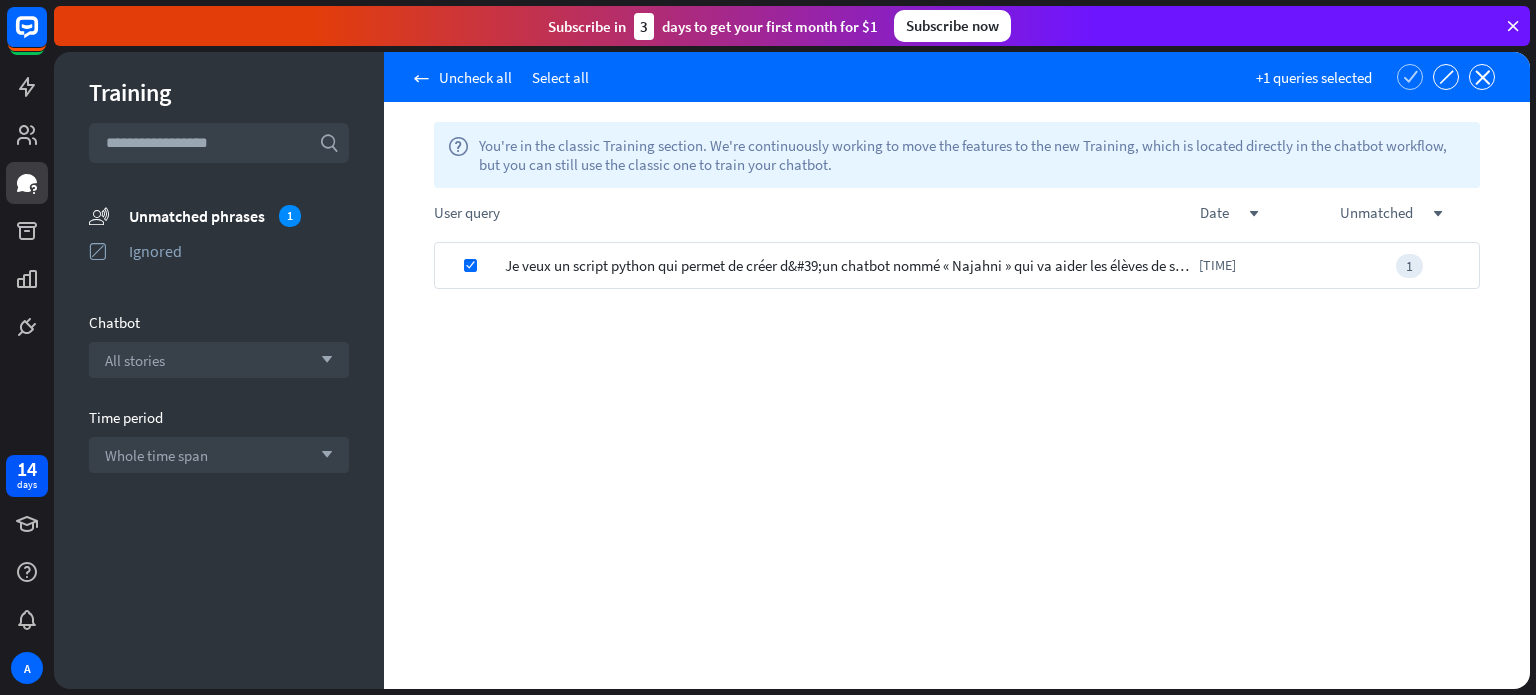 click on "check" at bounding box center (1410, 76) 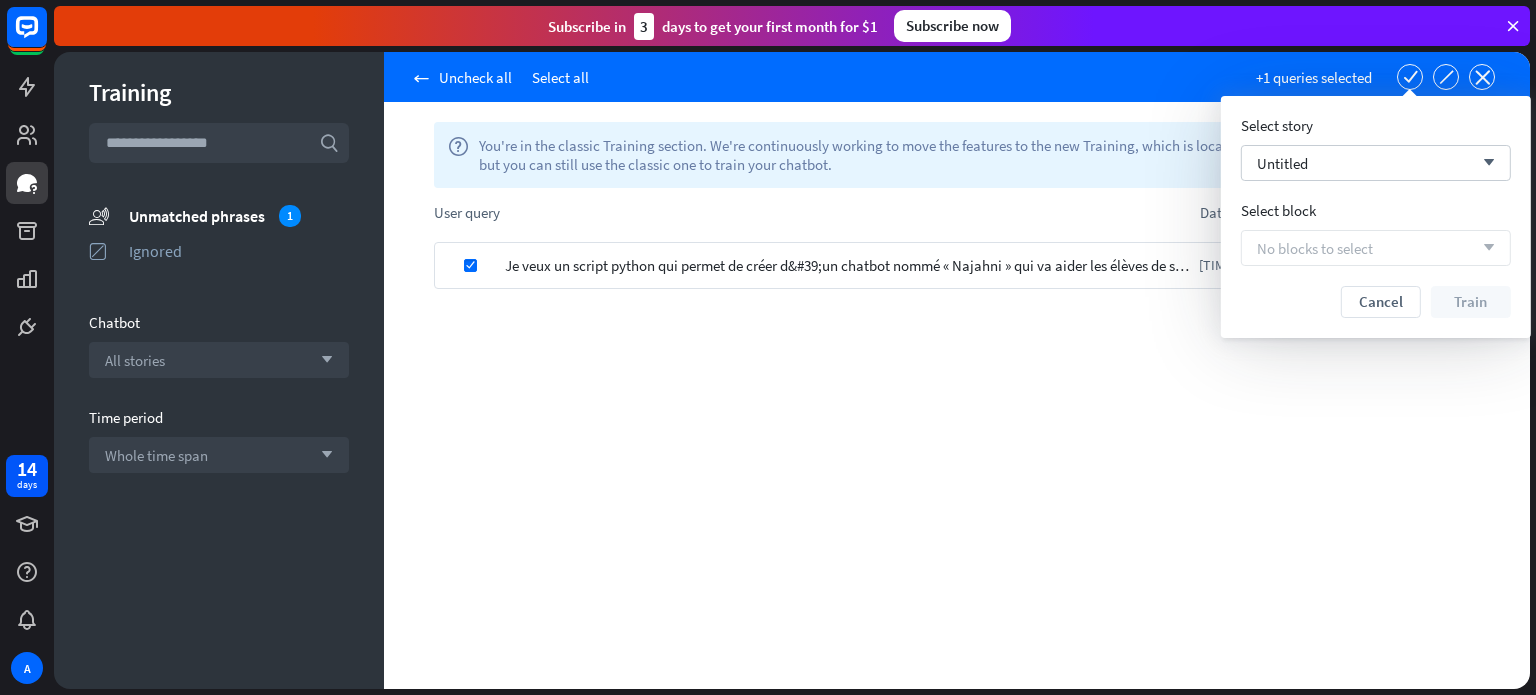 click on "check Je veux un script python qui permet de créer d&#39;un chatbot nommé « Najahni » qui va aider les élèves de s&#39;orienter. Au début le chat bot demande le nom de l&#39;élève puis il affiche un message de bienvenue à cet élève, il demande ensuite un quelle
Today [TIME]
1" at bounding box center [957, 465] 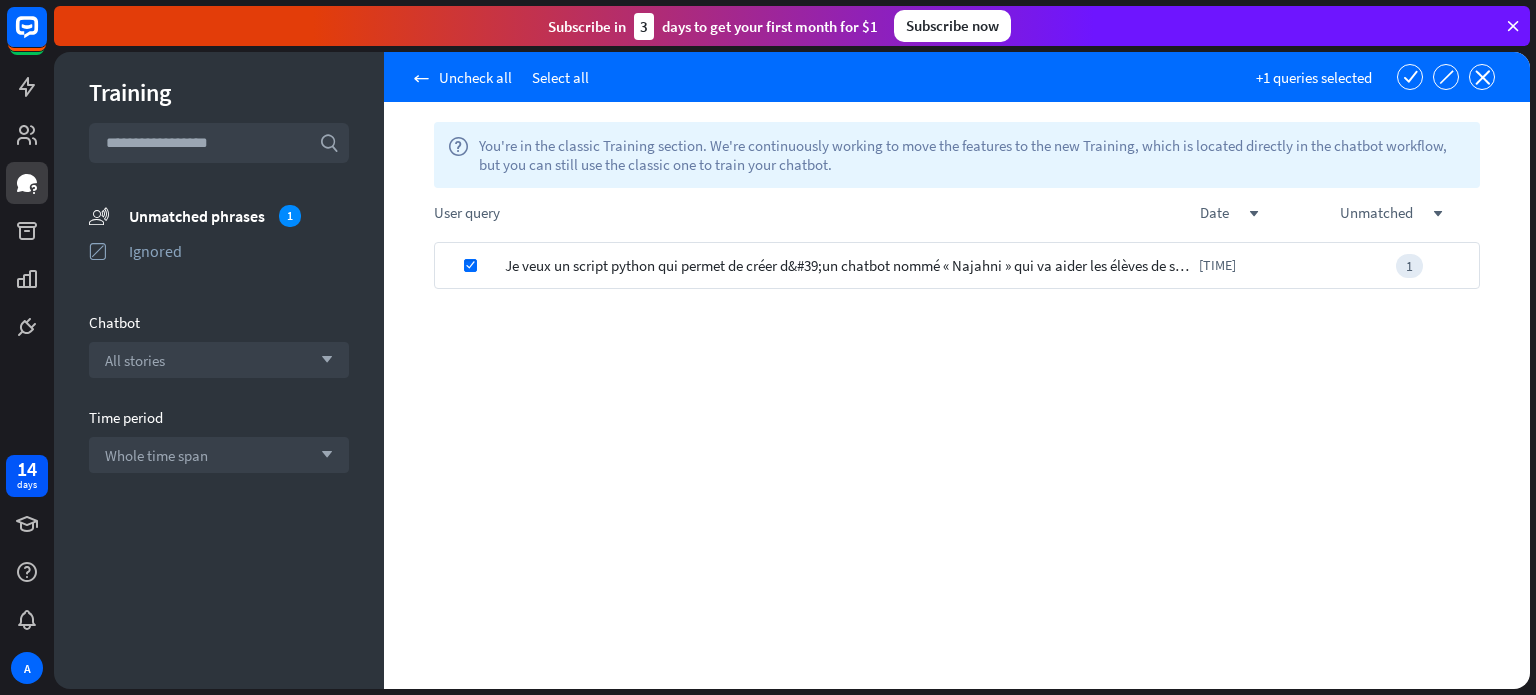click at bounding box center [219, 143] 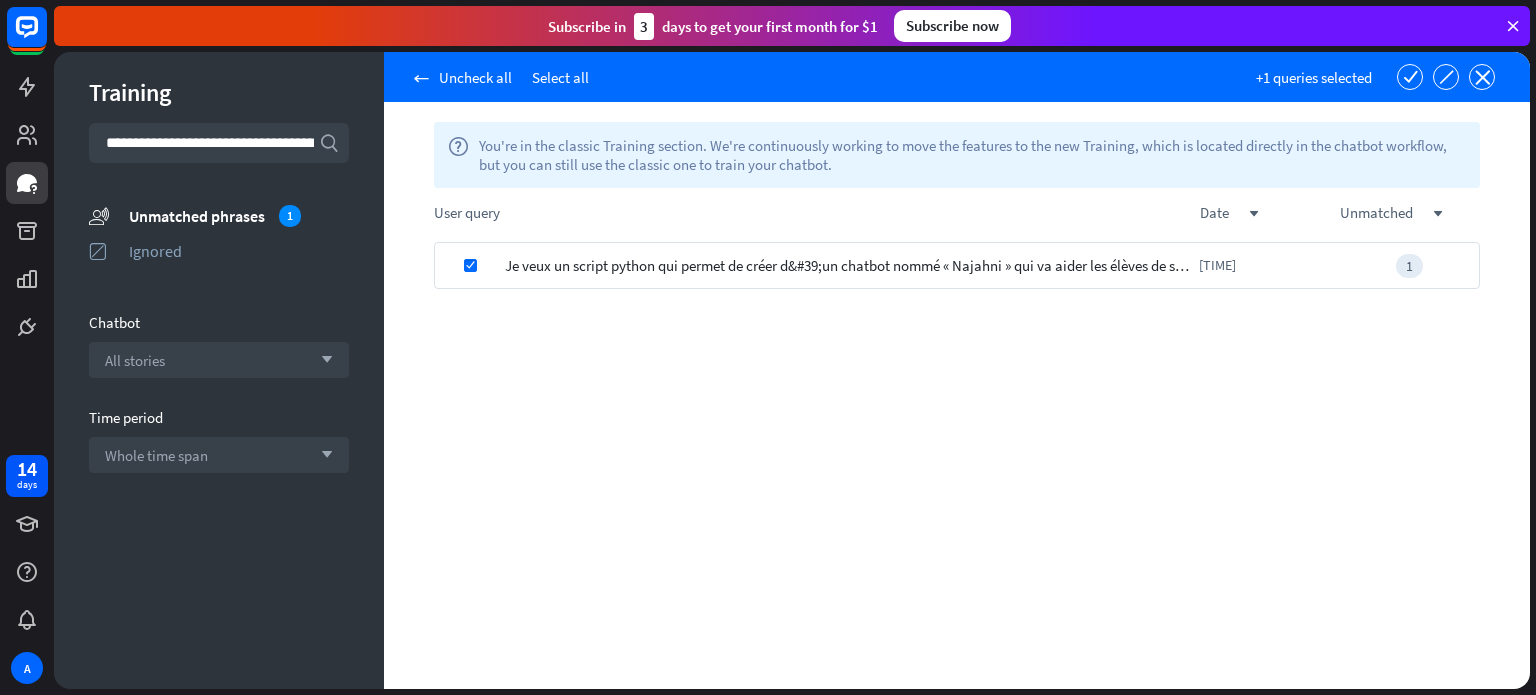 scroll, scrollTop: 0, scrollLeft: 1401, axis: horizontal 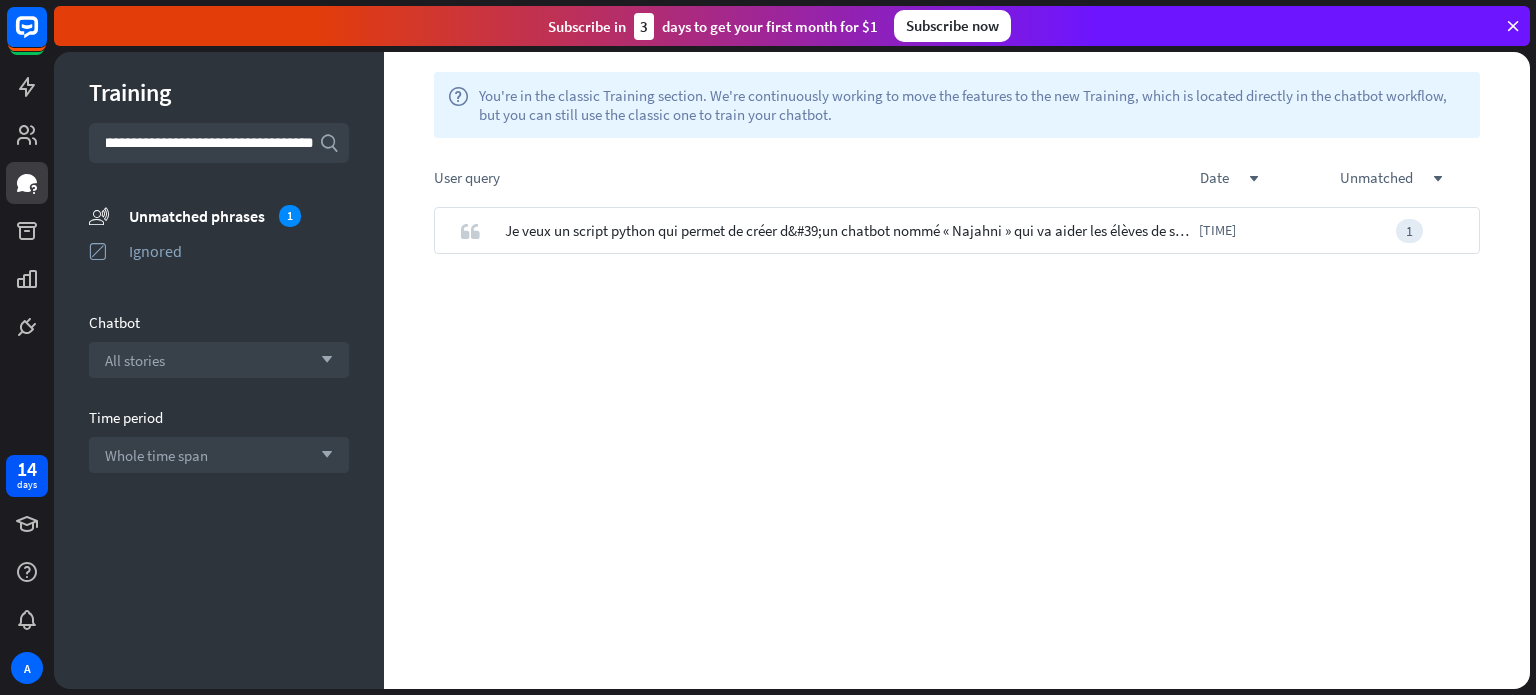 type on "**********" 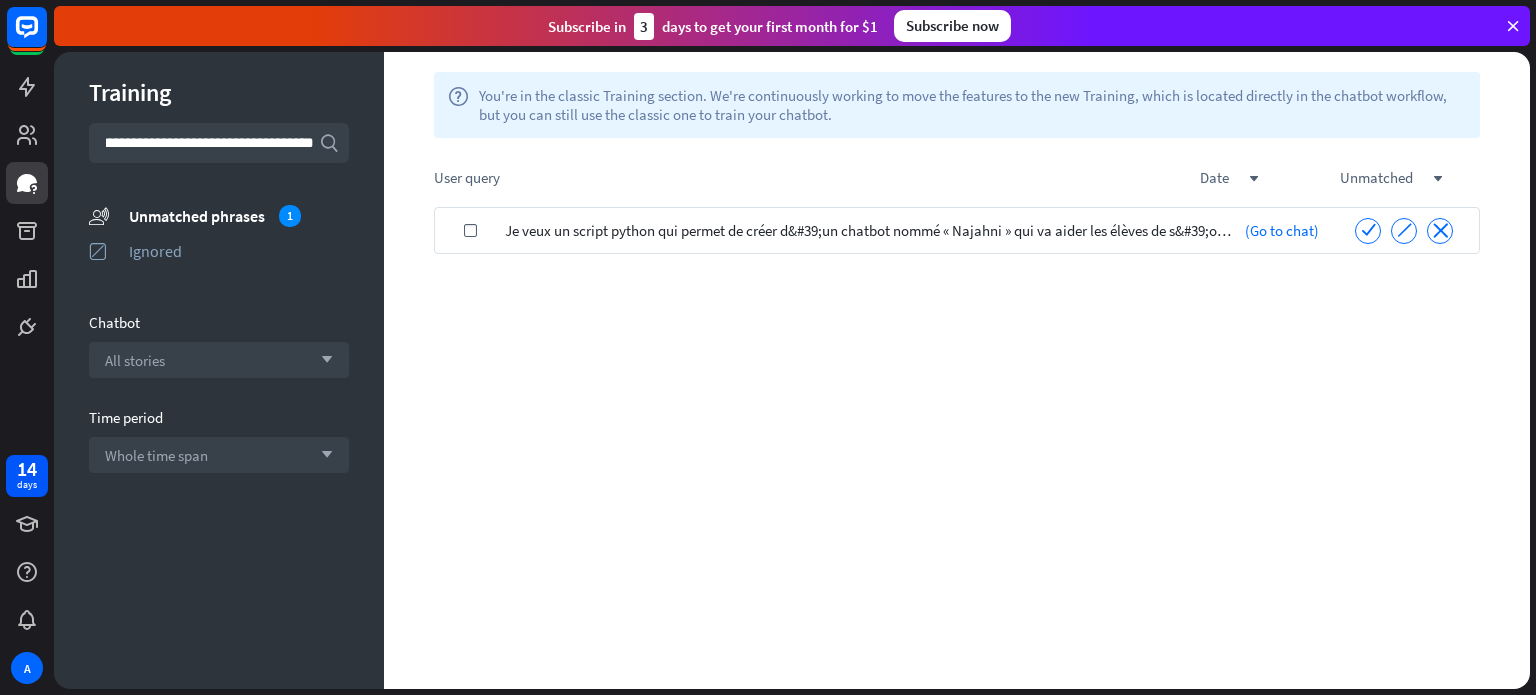 scroll, scrollTop: 0, scrollLeft: 0, axis: both 